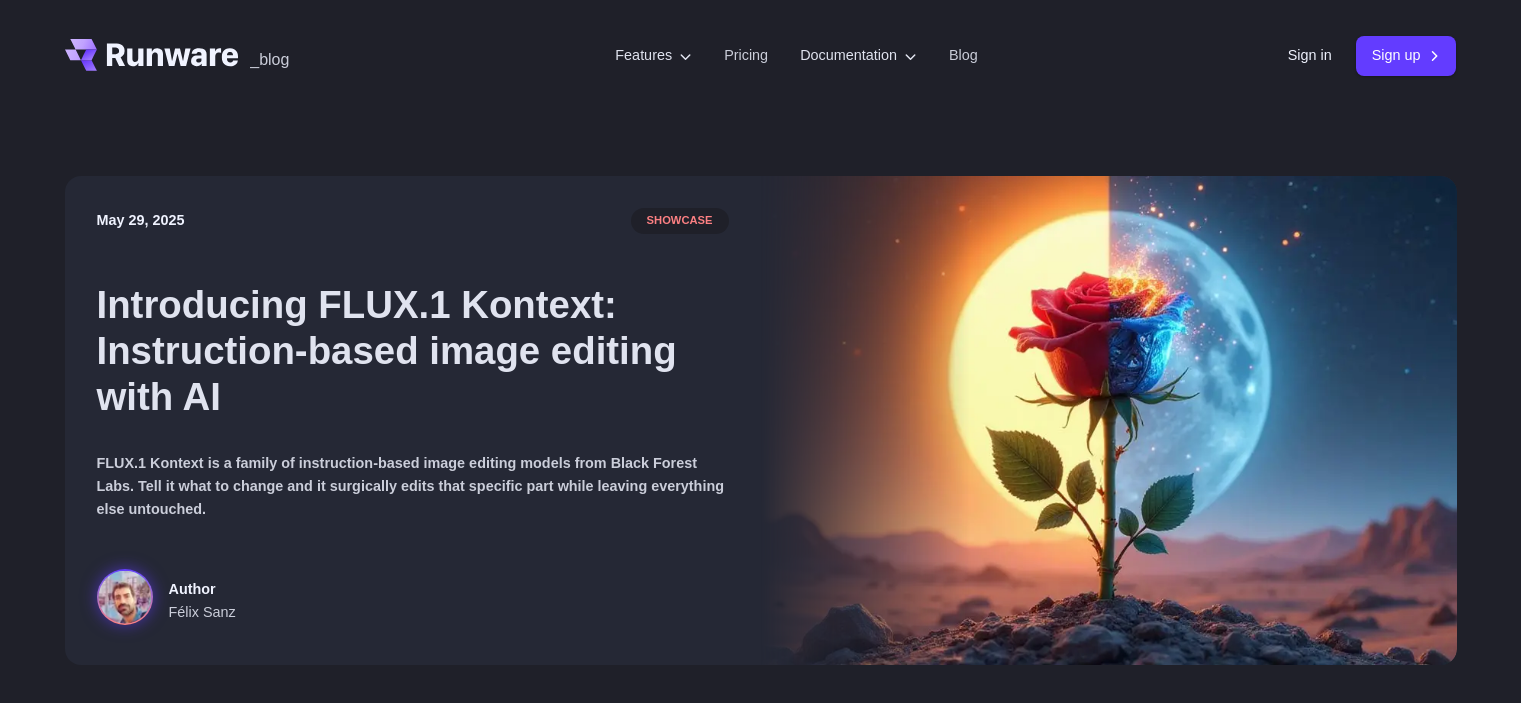 scroll, scrollTop: 0, scrollLeft: 0, axis: both 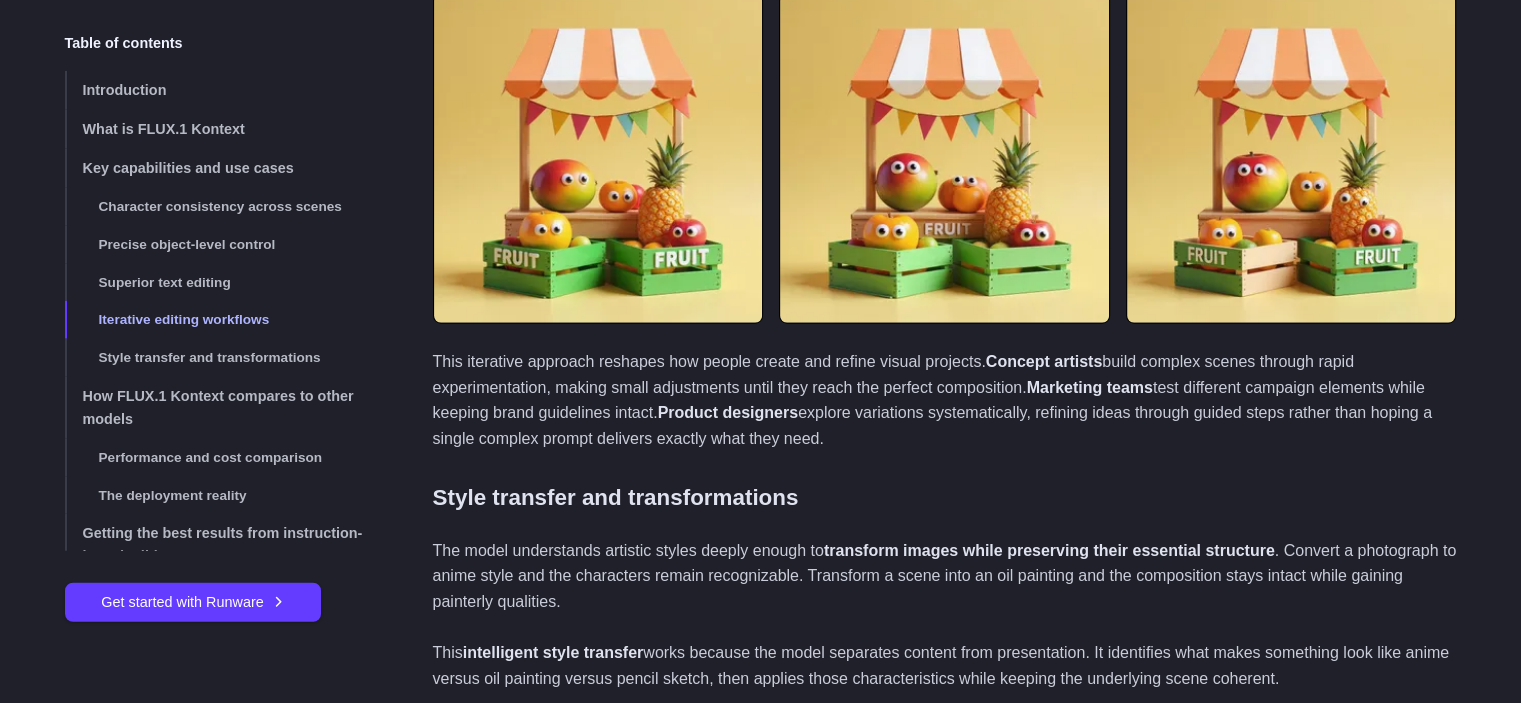 click on "Single instruction : Replace the banana with a mango in the same position, add the word ‘FRUIT’ in uppercase white letters on the front of both wooden crates, paint the wooden crates green while keeping their structure and lighting consistent, and add silly googly eyes to every fruit in the scene." at bounding box center (945, -148) 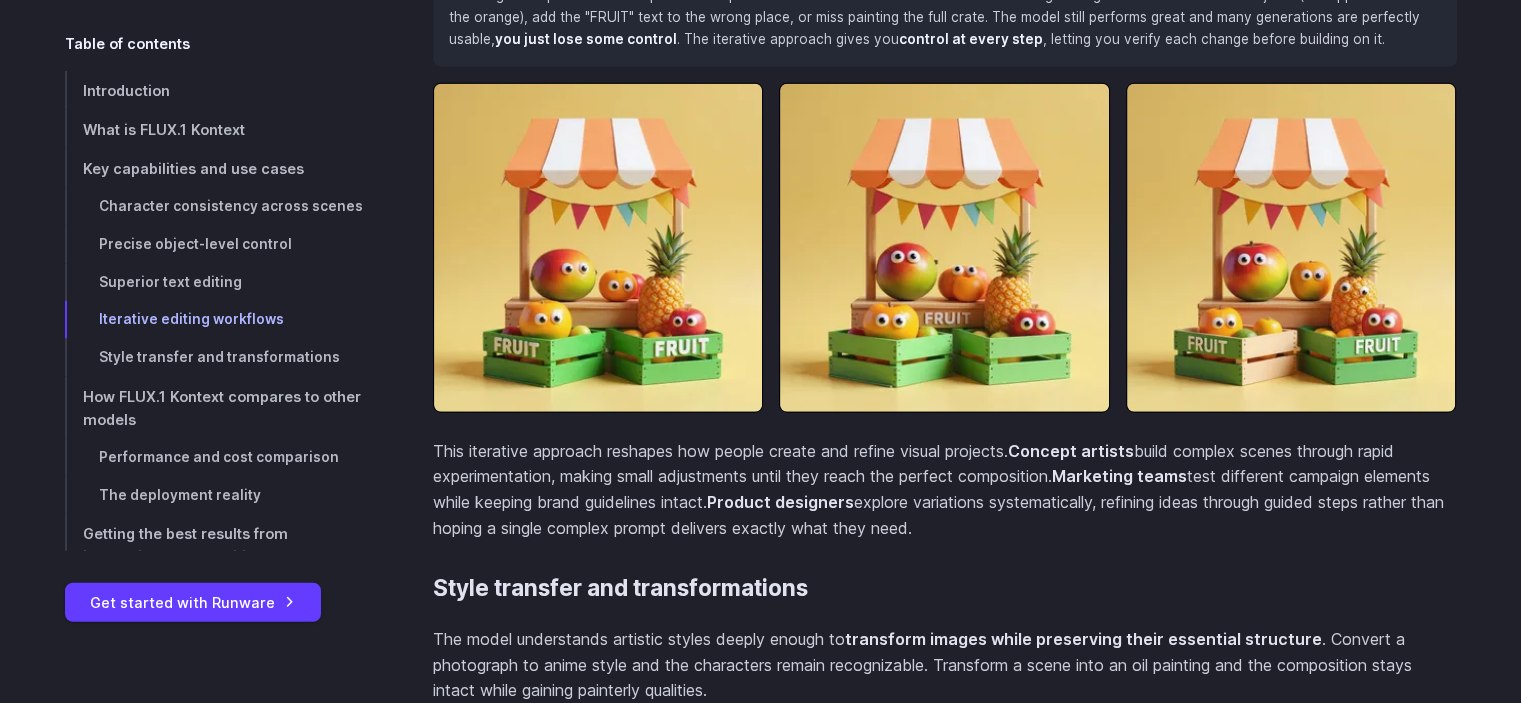 scroll, scrollTop: 12229, scrollLeft: 0, axis: vertical 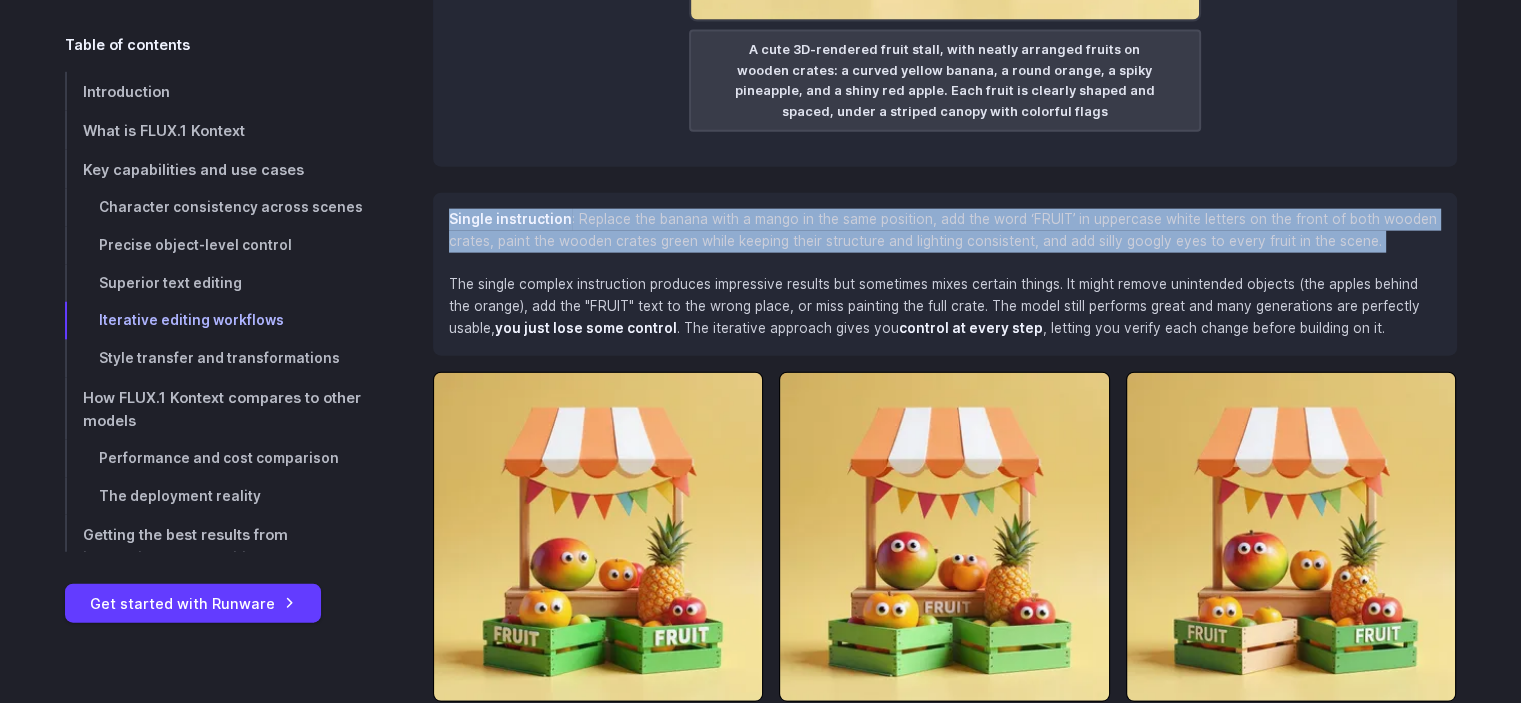 click on "Single instruction : Replace the banana with a mango in the same position, add the word ‘FRUIT’ in uppercase white letters on the front of both wooden crates, paint the wooden crates green while keeping their structure and lighting consistent, and add silly googly eyes to every fruit in the scene." at bounding box center (945, 231) 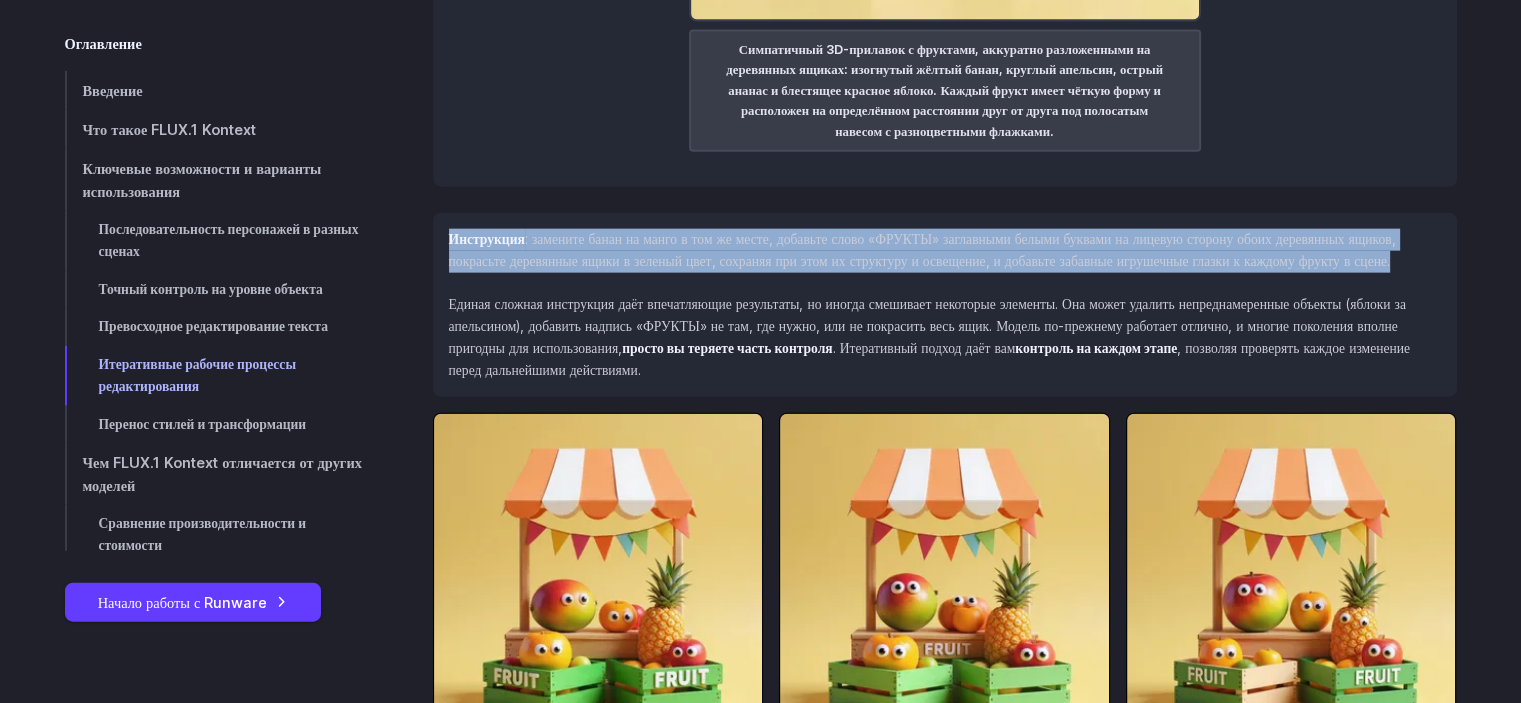 scroll, scrollTop: 12650, scrollLeft: 0, axis: vertical 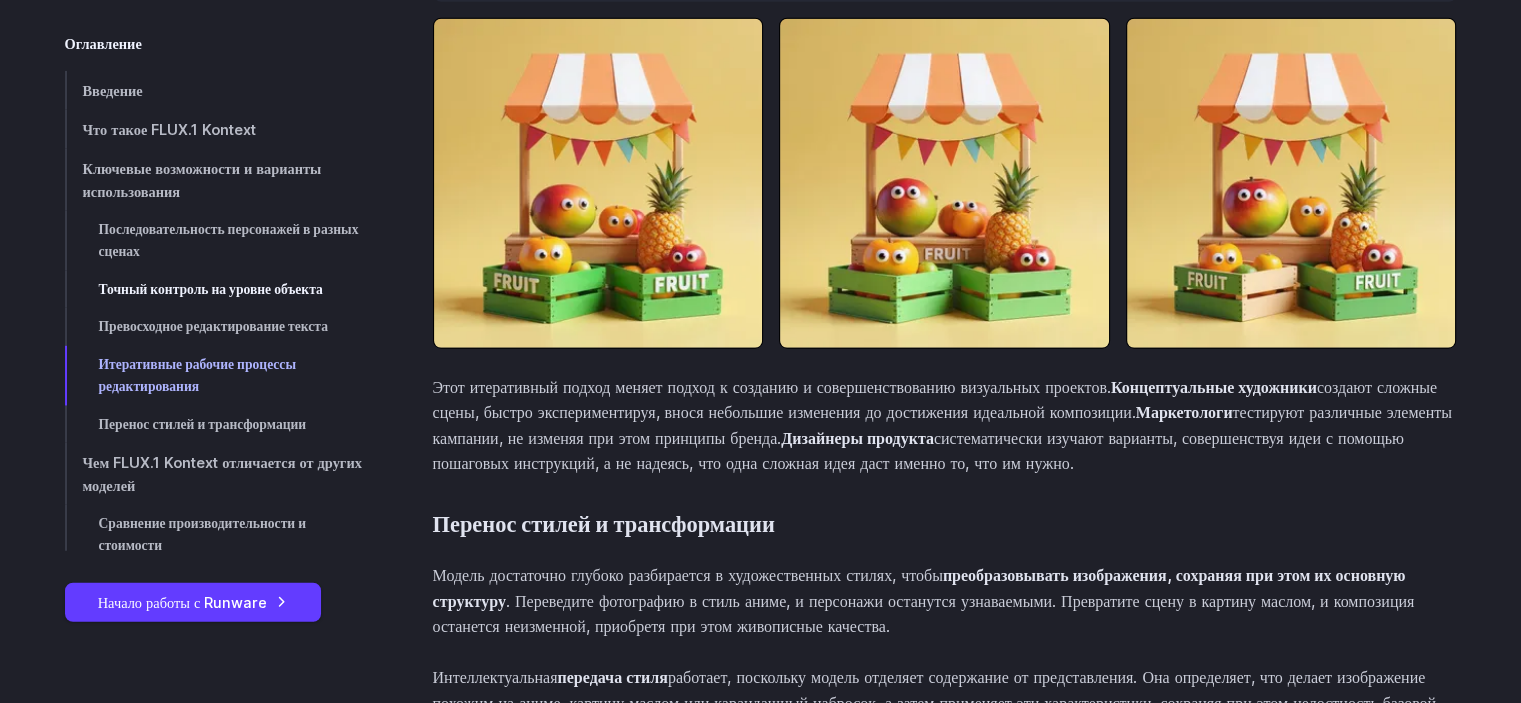 click on "Точный контроль на уровне объекта" at bounding box center (217, 290) 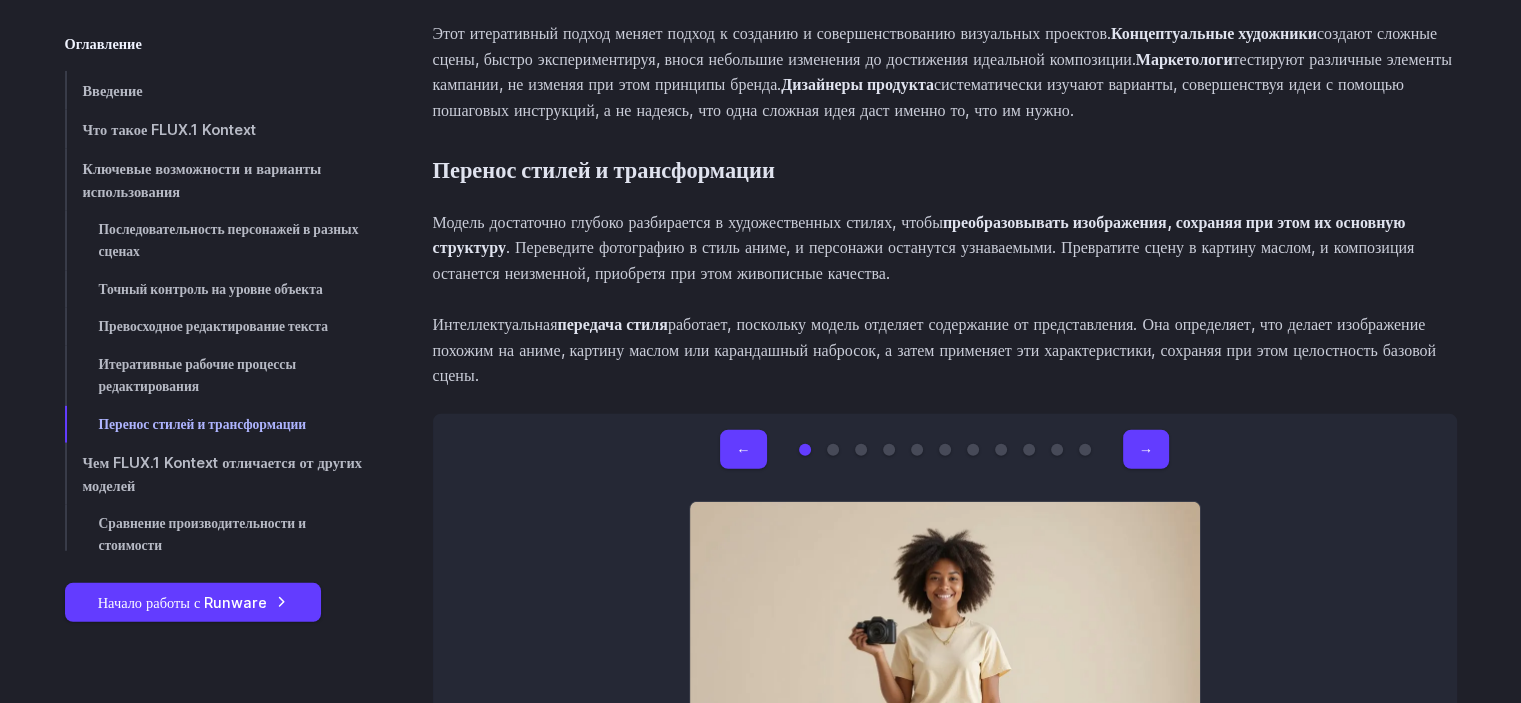 scroll, scrollTop: 13112, scrollLeft: 0, axis: vertical 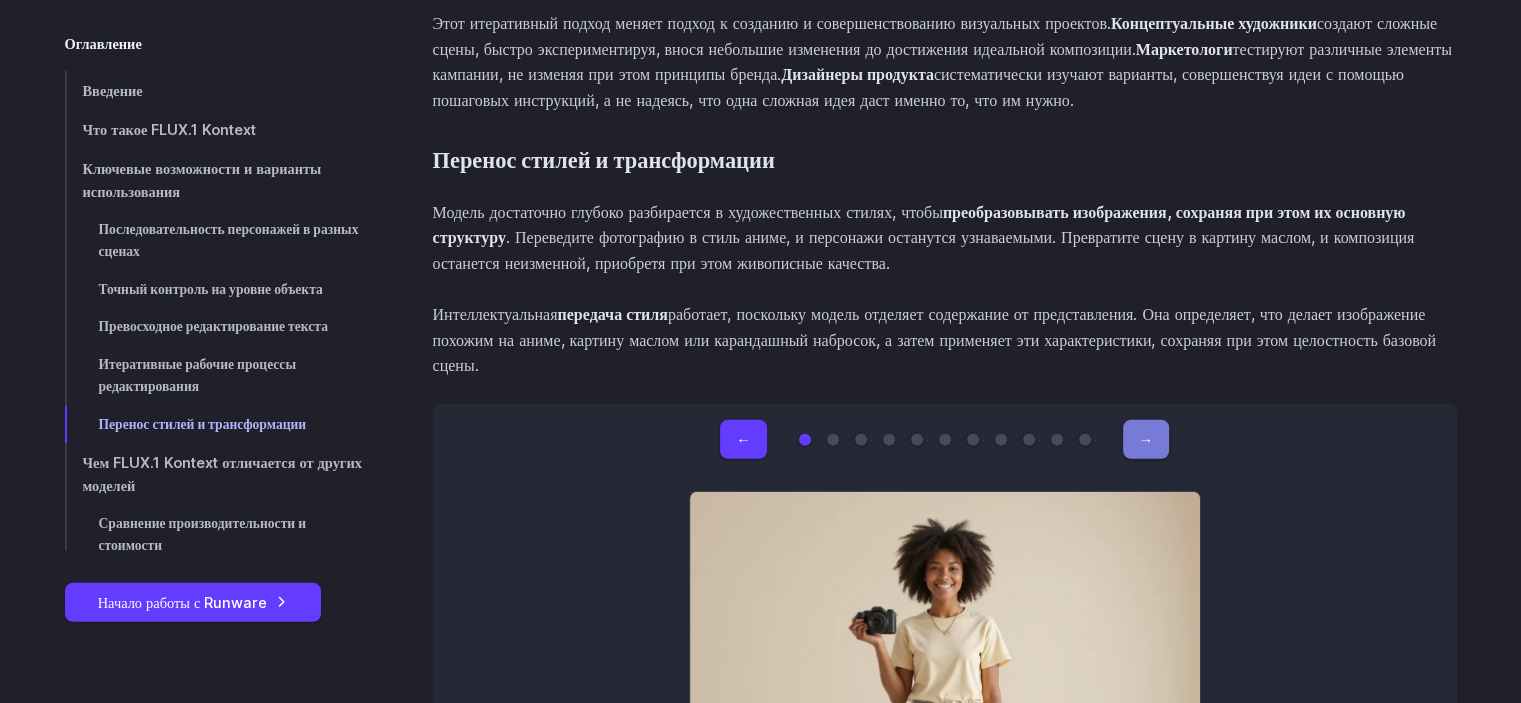 click on "→" at bounding box center [1146, 439] 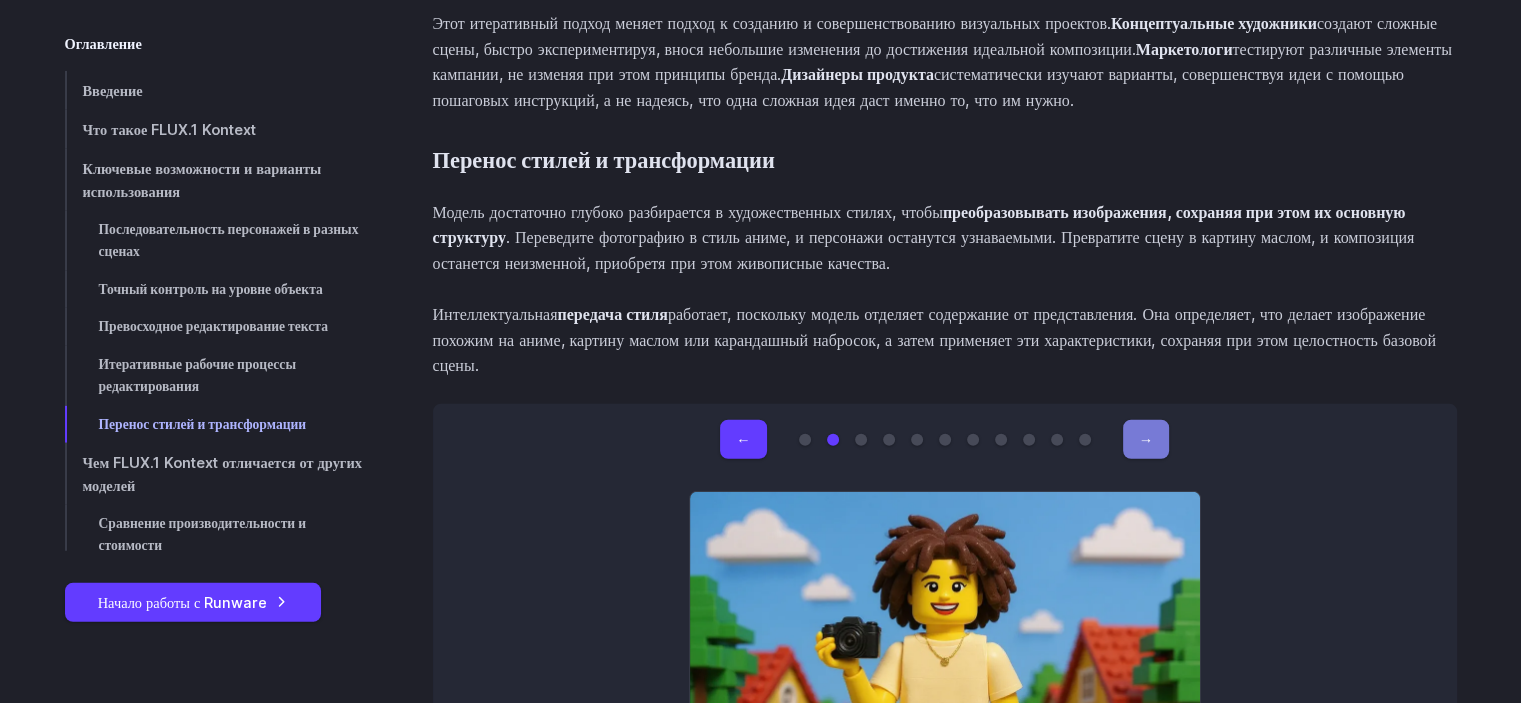 click on "→" at bounding box center (1146, 439) 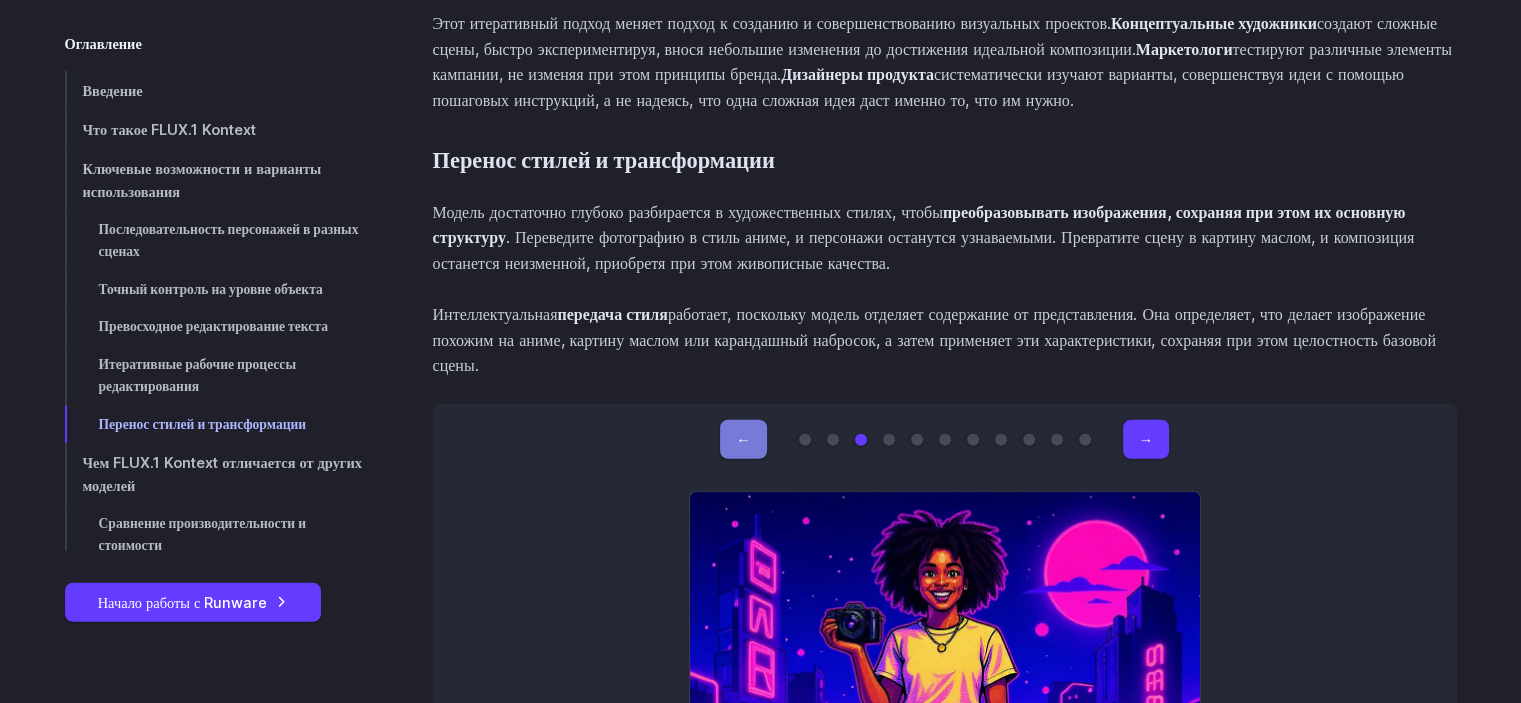 click on "←" at bounding box center [743, 439] 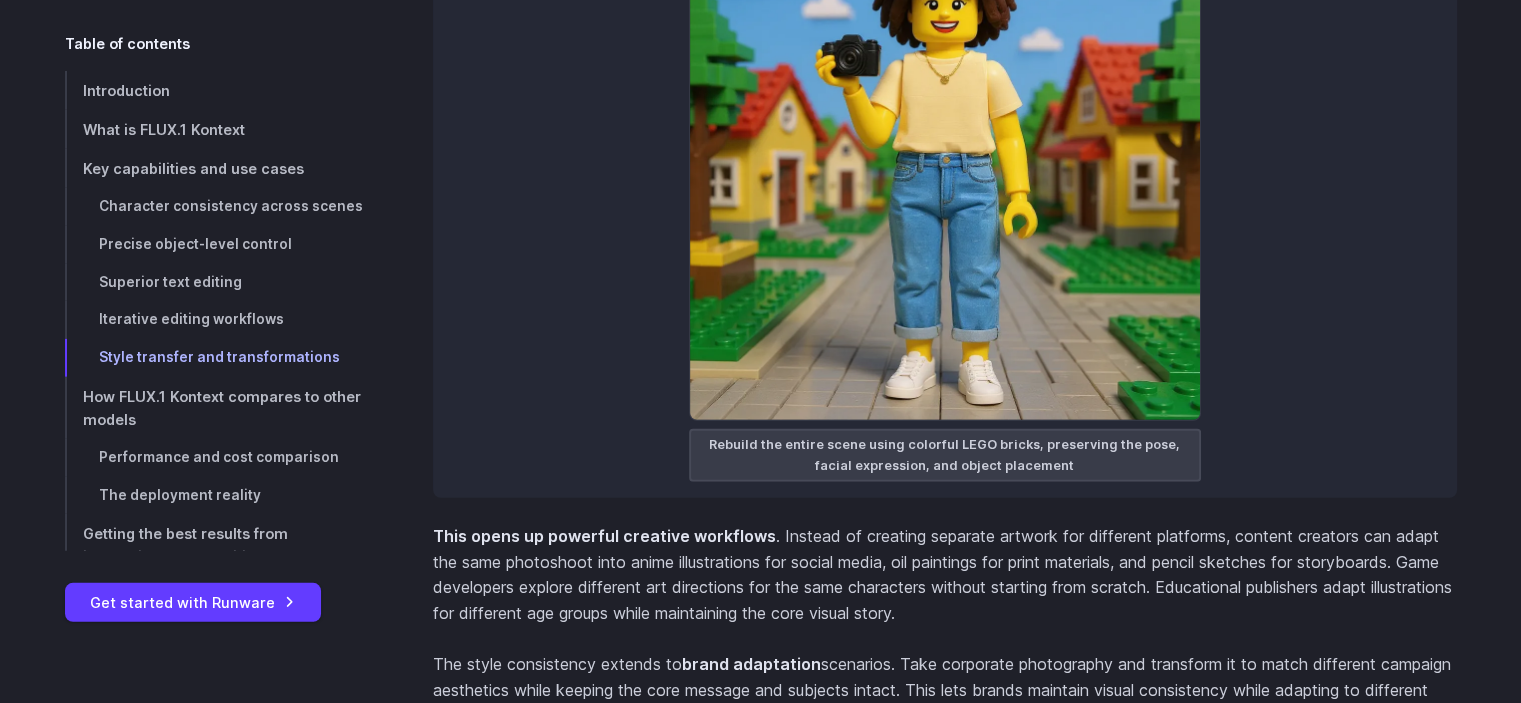 scroll, scrollTop: 13290, scrollLeft: 0, axis: vertical 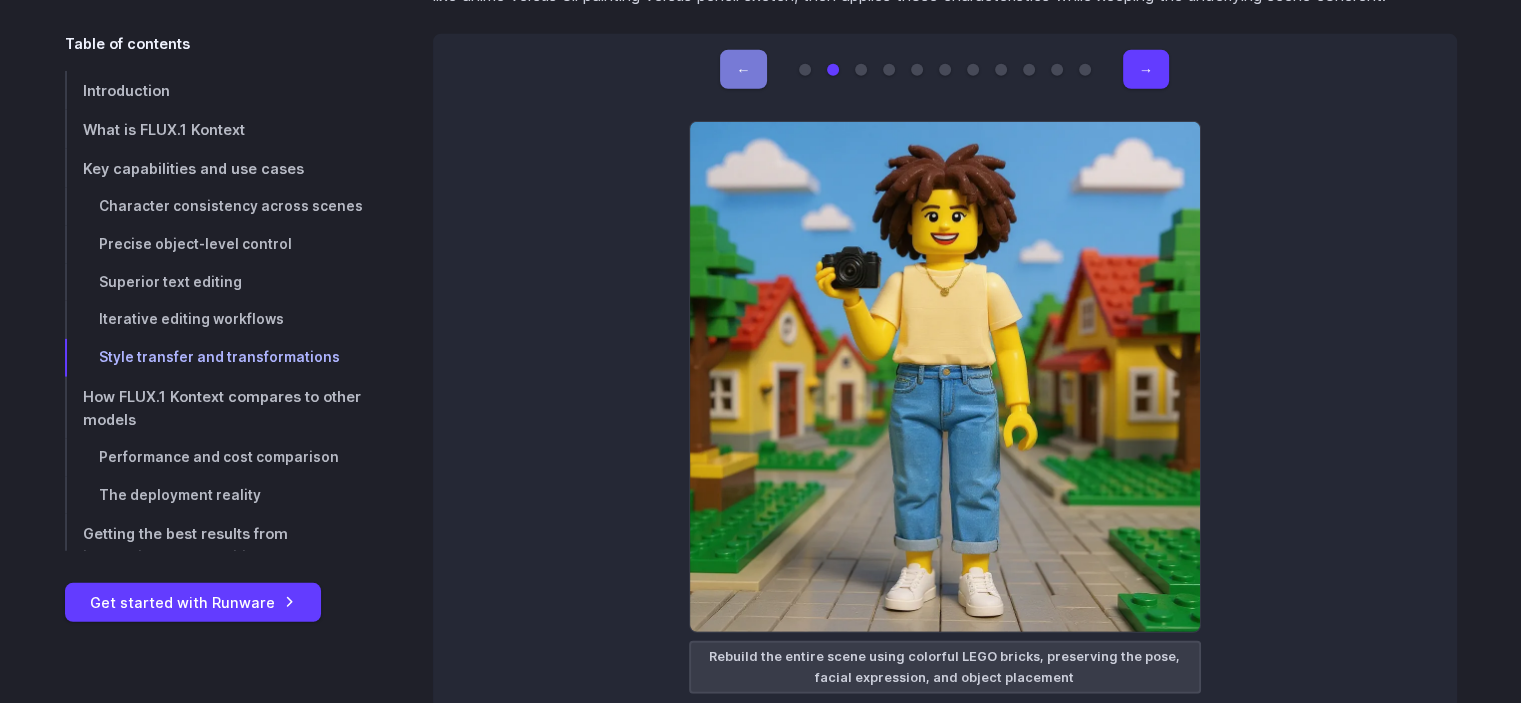 click on "Rebuild the entire scene using colorful LEGO bricks, preserving the pose, facial expression, and object placement" at bounding box center (945, 667) 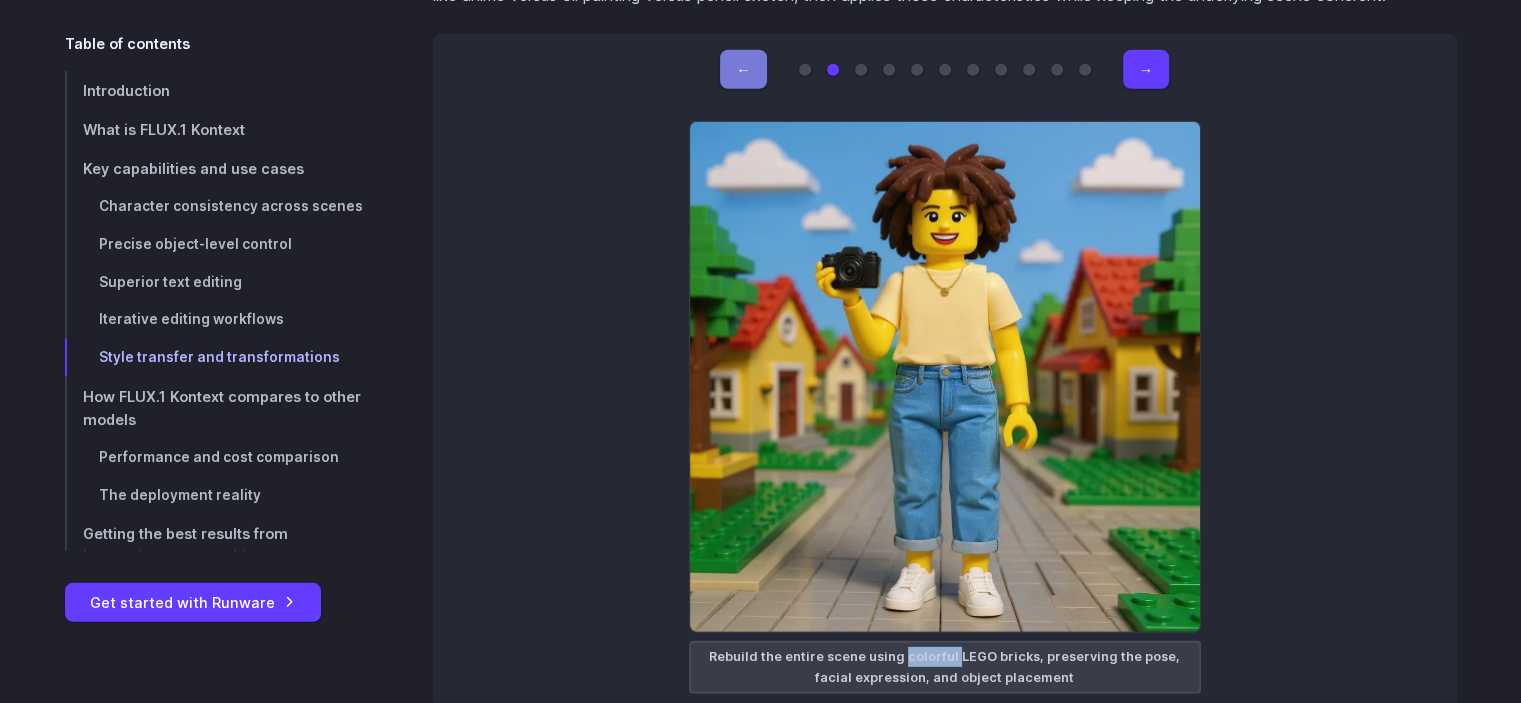 click on "Rebuild the entire scene using colorful LEGO bricks, preserving the pose, facial expression, and object placement" at bounding box center [945, 667] 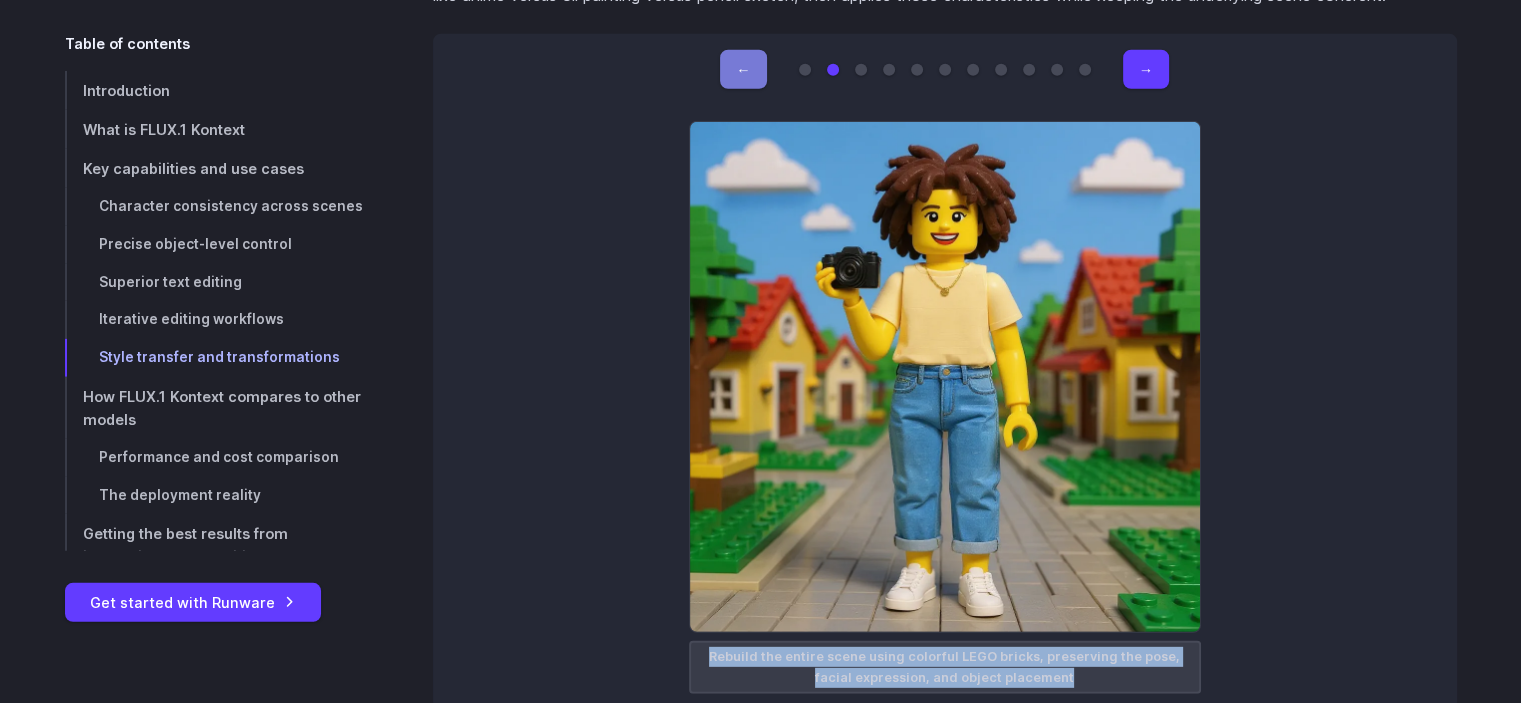 click on "Rebuild the entire scene using colorful LEGO bricks, preserving the pose, facial expression, and object placement" at bounding box center (945, 667) 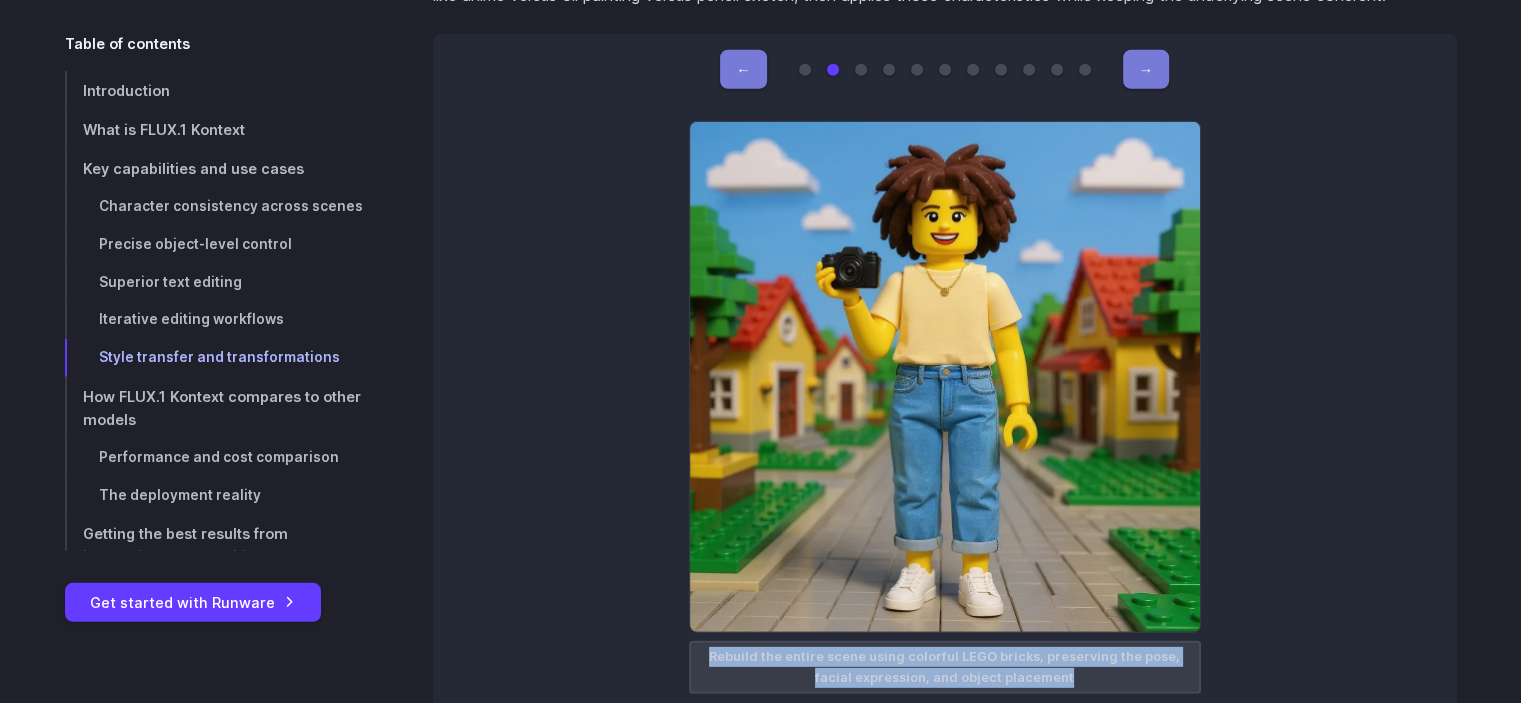 click on "→" at bounding box center [1146, 69] 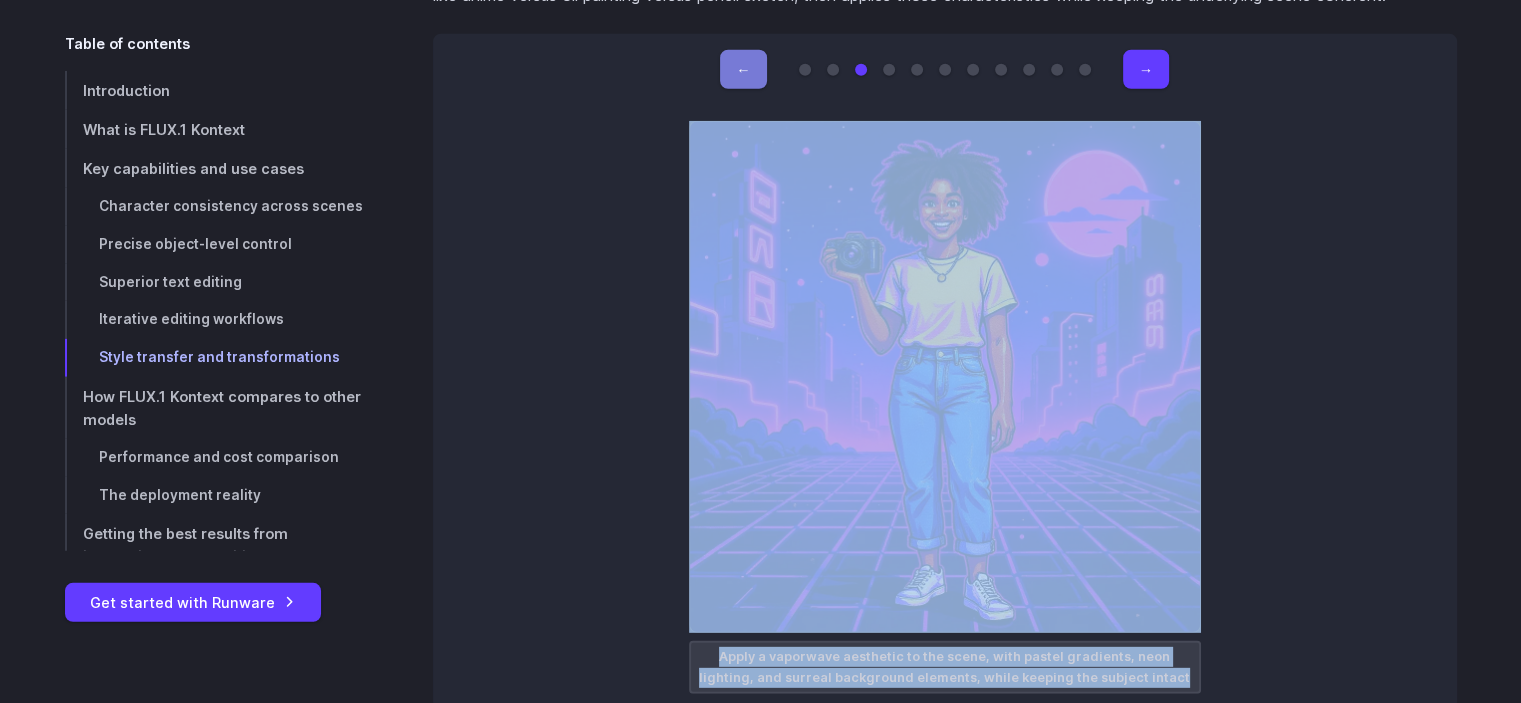 click on "←                                                                               →                    Original image        Rebuild the entire scene using colorful LEGO bricks, preserving the pose, facial expression, and object placement        Apply a vaporwave aesthetic to the scene, with pastel gradients, neon lighting, and surreal background elements, while keeping the subject intact        Transform into Van Gogh style with expressive brush strokes and a swirling countryside background, keeping the subject’s pose and outfit intact        Transform into anime style with a soft pastel park background, keeping the subject’s pose and expression intact        Render in Pixar-style 3D with bright lighting and a cozy creative studio background, preserving facial features and camera        Draw as a fantasy ink illustration set in a medieval castle hallway, preserving the character’s outfit and expression" at bounding box center [945, 372] 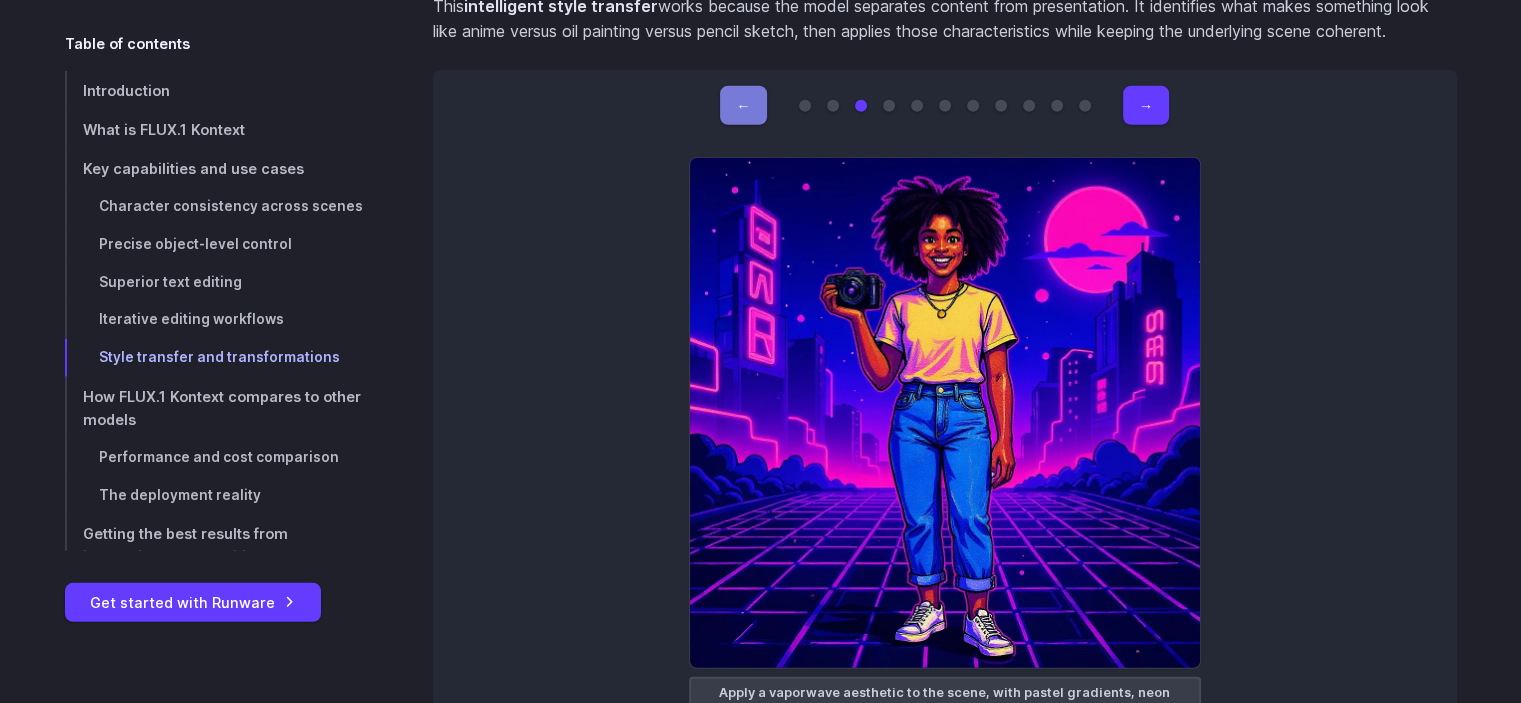 scroll, scrollTop: 13252, scrollLeft: 0, axis: vertical 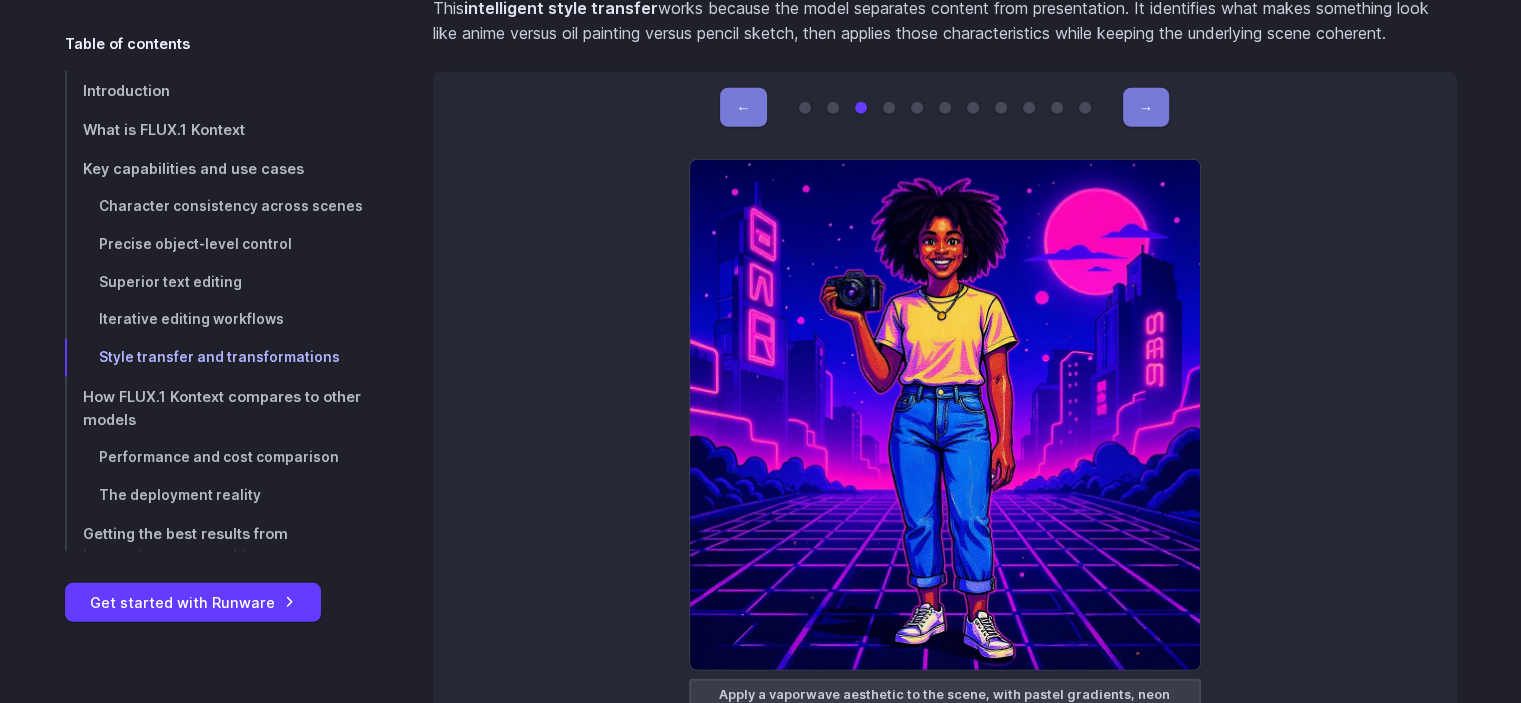 click on "→" at bounding box center (1146, 107) 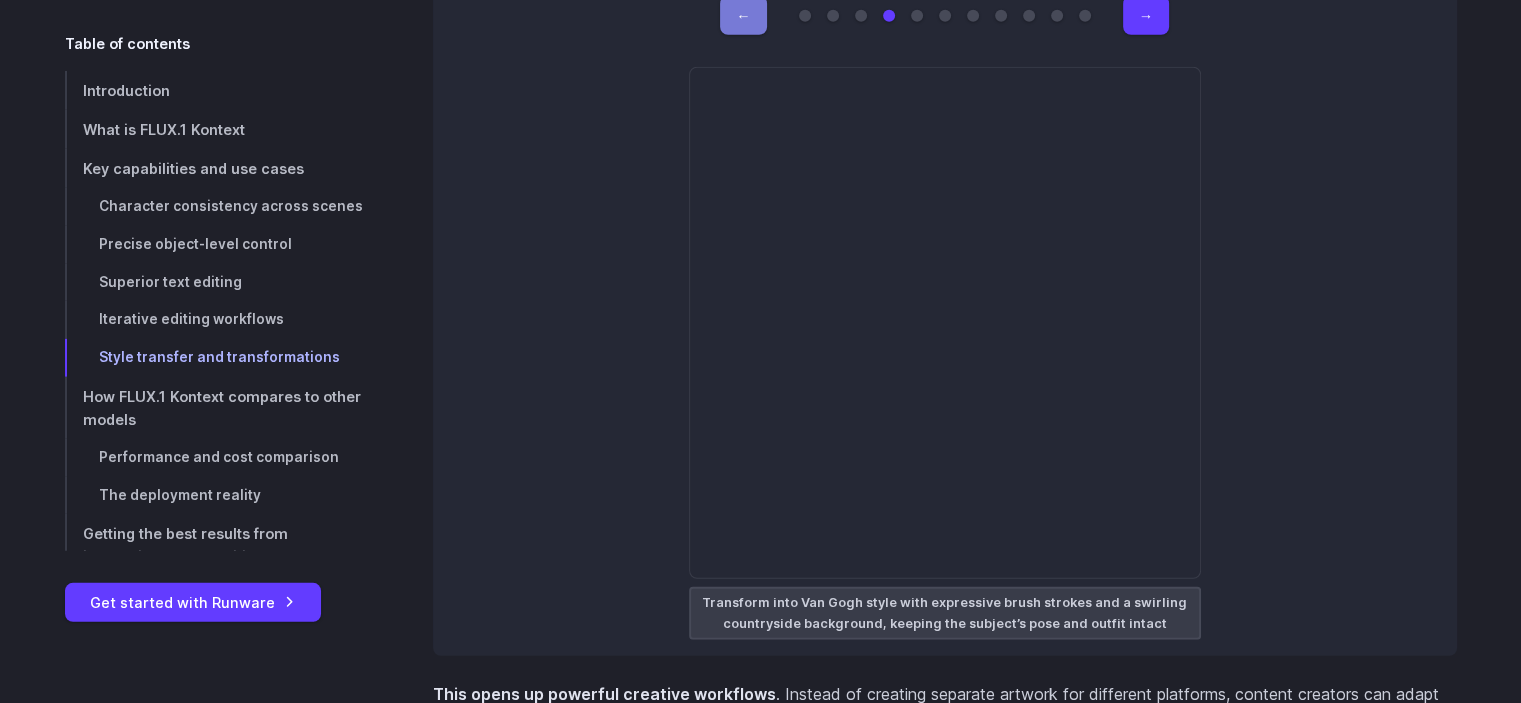 scroll, scrollTop: 13360, scrollLeft: 0, axis: vertical 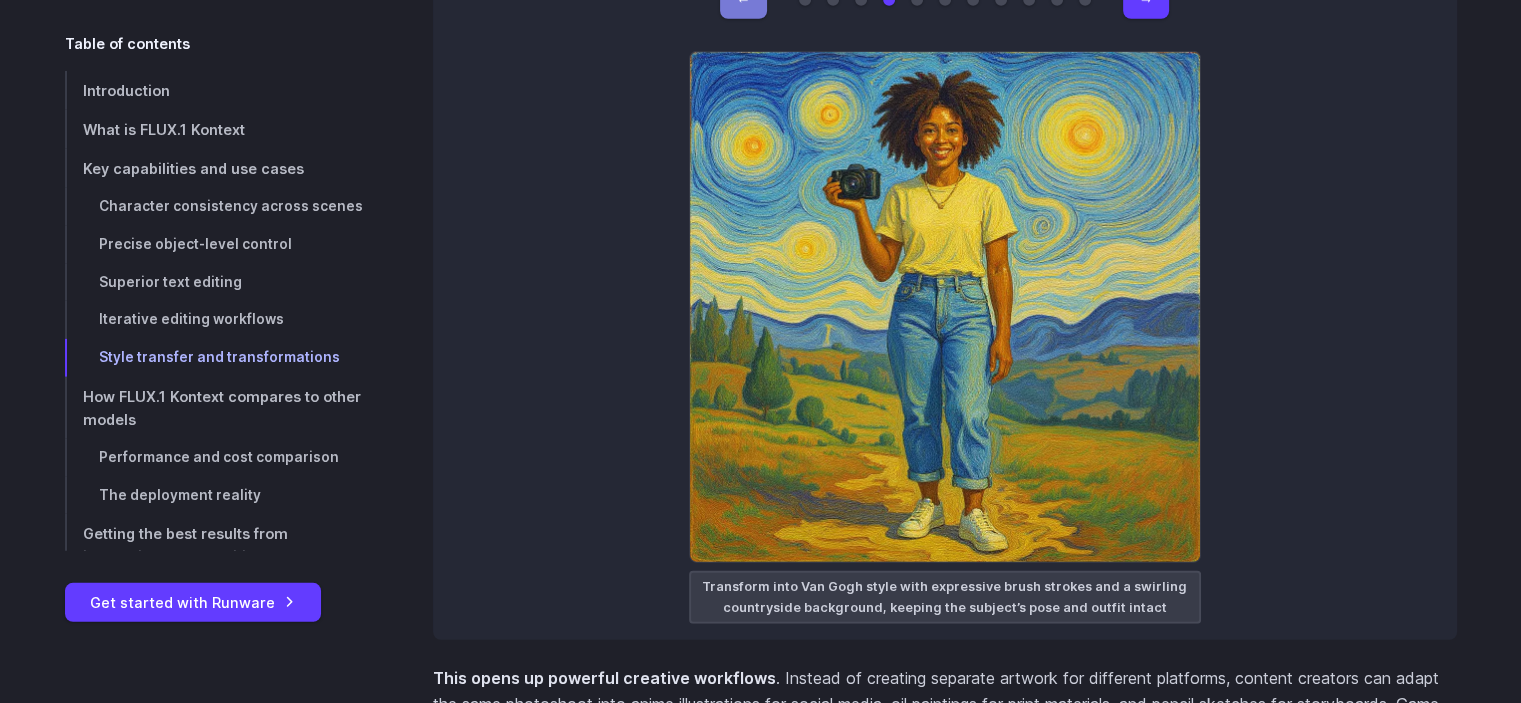 click on "Transform into Van Gogh style with expressive brush strokes and a swirling countryside background, keeping the subject’s pose and outfit intact" at bounding box center [945, 597] 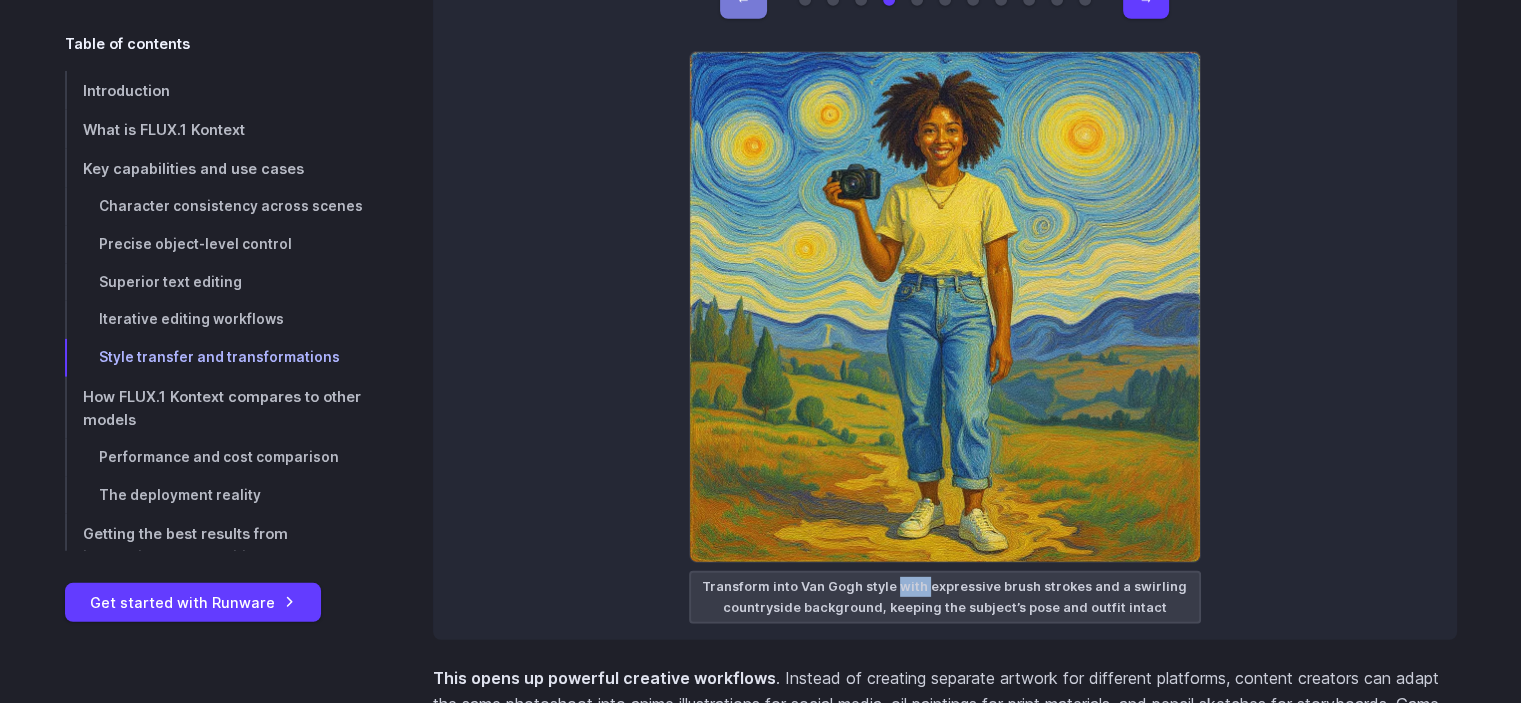 click on "Transform into Van Gogh style with expressive brush strokes and a swirling countryside background, keeping the subject’s pose and outfit intact" at bounding box center [945, 597] 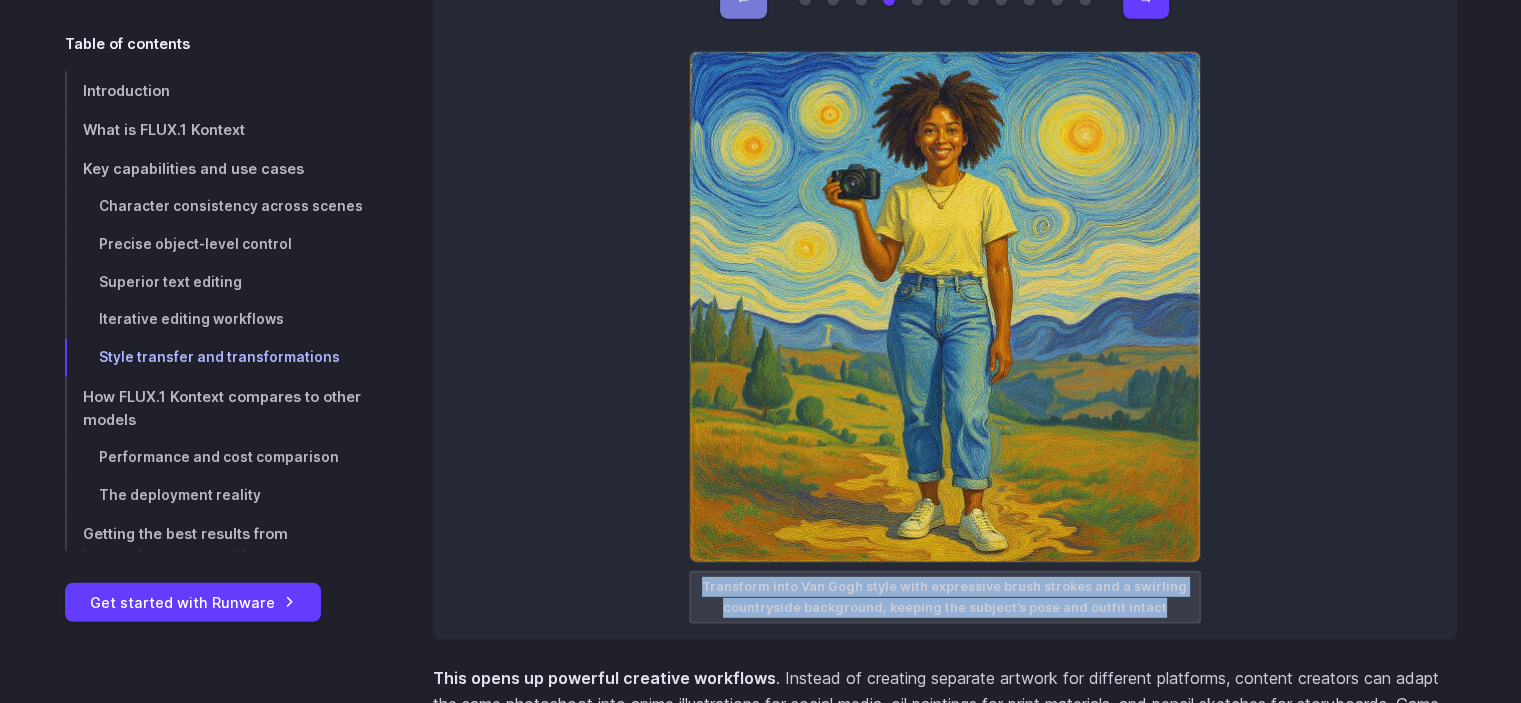 click on "Transform into Van Gogh style with expressive brush strokes and a swirling countryside background, keeping the subject’s pose and outfit intact" at bounding box center [945, 597] 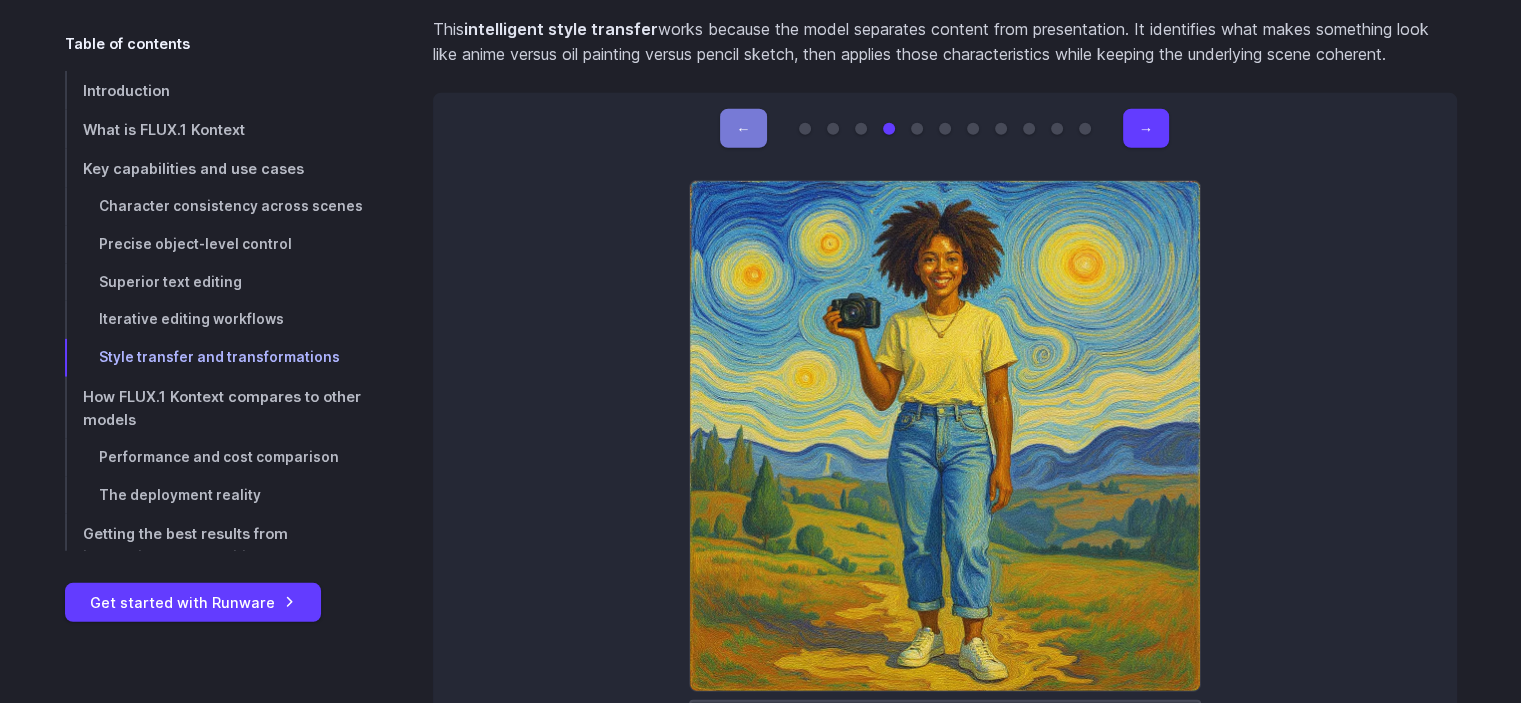 scroll, scrollTop: 13221, scrollLeft: 0, axis: vertical 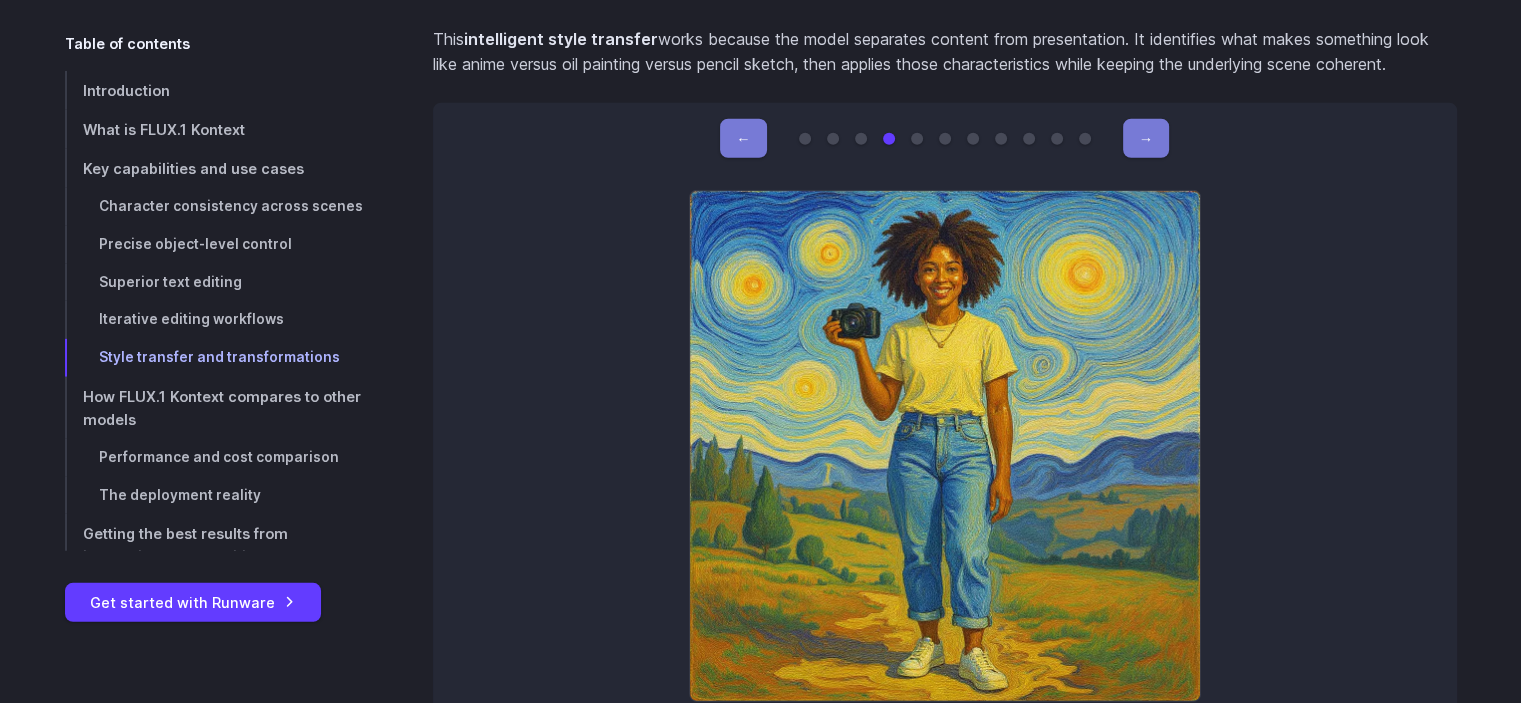 click on "→" at bounding box center (1146, 138) 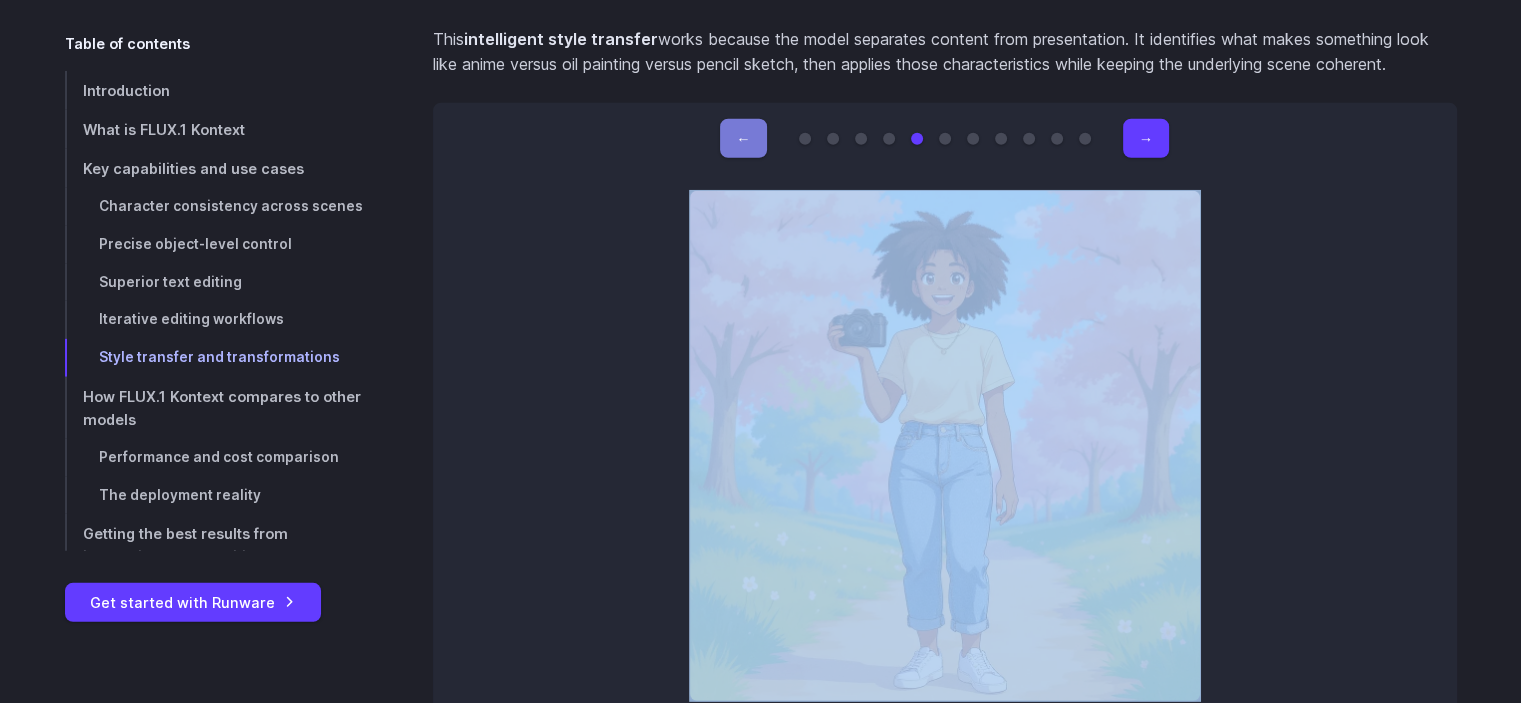 click on "←                                                                               →                    Original image        Rebuild the entire scene using colorful LEGO bricks, preserving the pose, facial expression, and object placement        Apply a vaporwave aesthetic to the scene, with pastel gradients, neon lighting, and surreal background elements, while keeping the subject intact        Transform into Van Gogh style with expressive brush strokes and a swirling countryside background, keeping the subject’s pose and outfit intact        Transform into anime style with a soft pastel park background, keeping the subject’s pose and expression intact        Render in Pixar-style 3D with bright lighting and a cozy creative studio background, preserving facial features and camera        Draw as a fantasy ink illustration set in a medieval castle hallway, preserving the character’s outfit and expression" at bounding box center [945, 441] 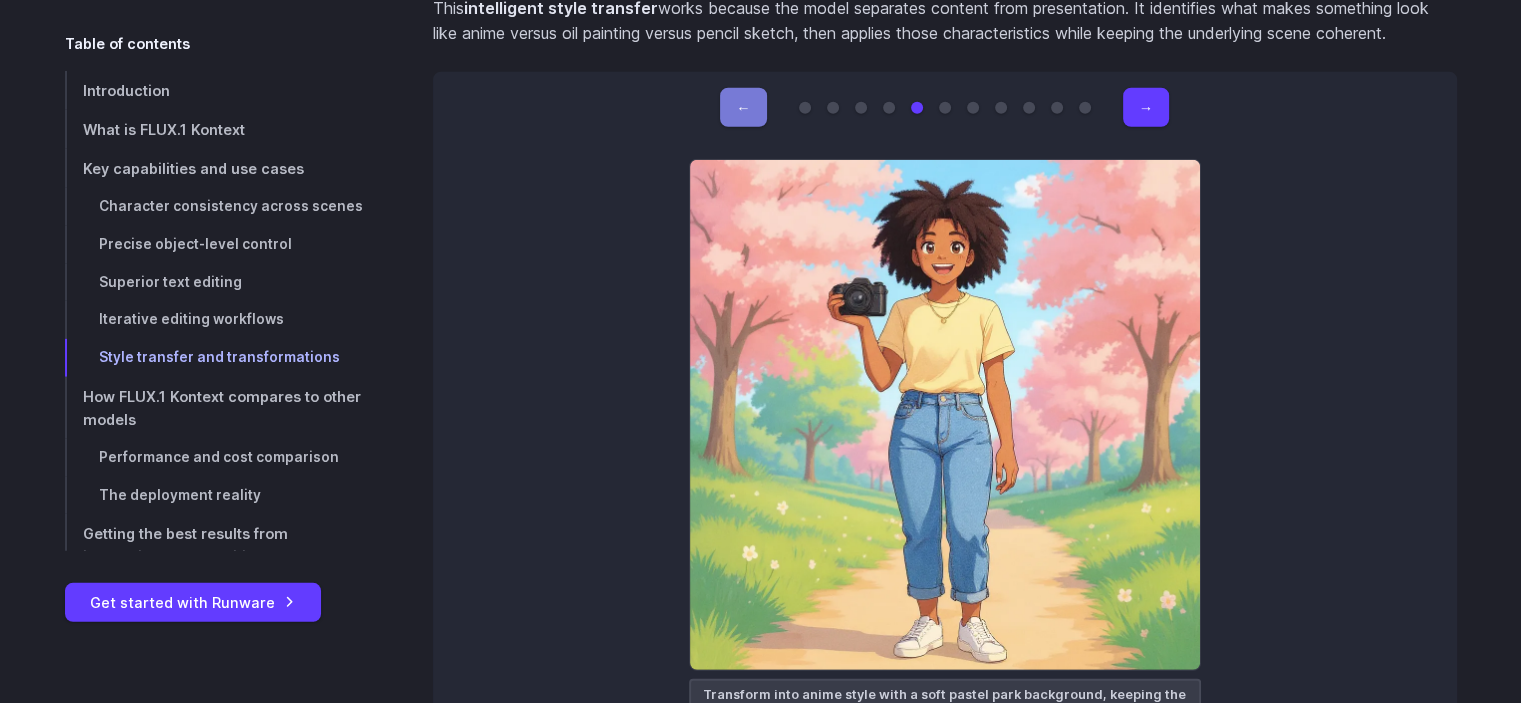scroll, scrollTop: 13250, scrollLeft: 0, axis: vertical 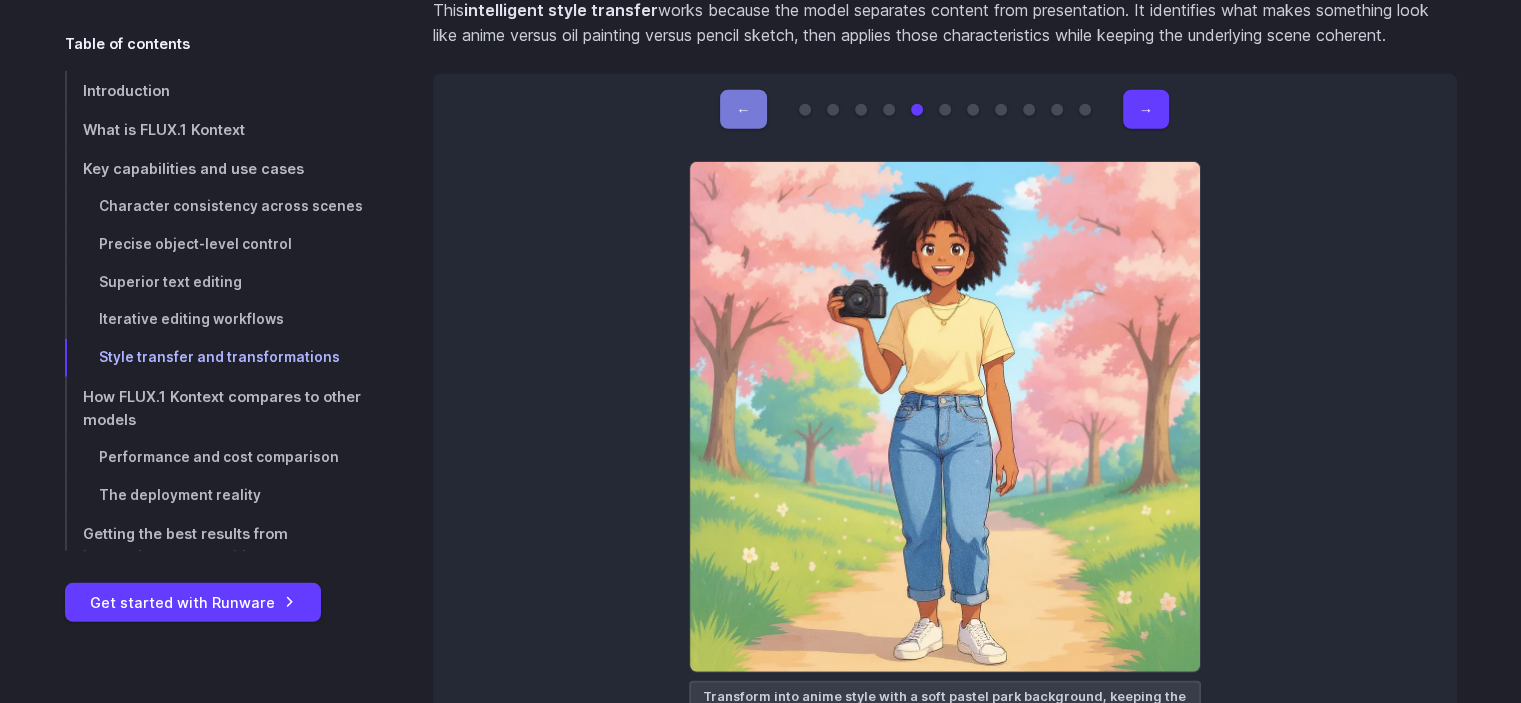 click on "←" at bounding box center [743, 109] 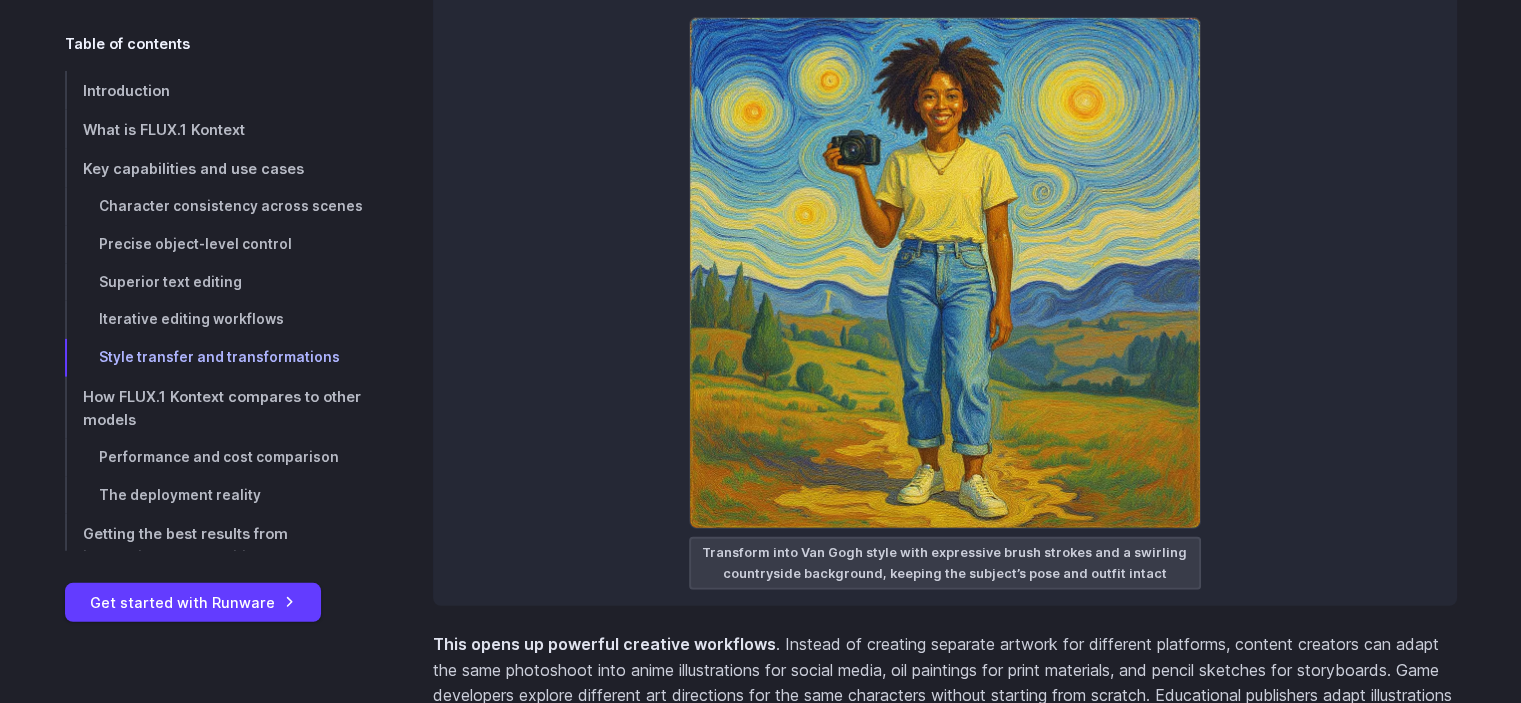 scroll, scrollTop: 13396, scrollLeft: 0, axis: vertical 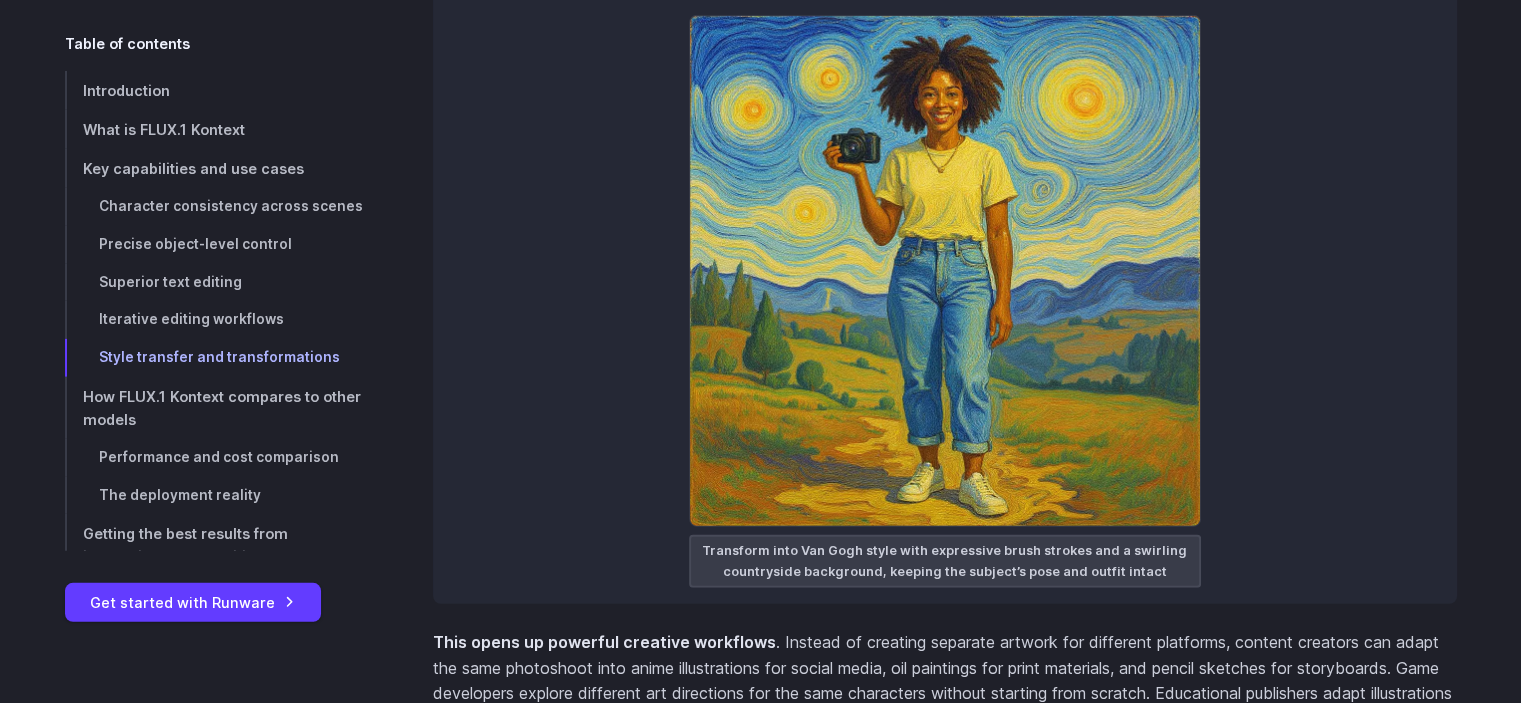 click on "Transform into Van Gogh style with expressive brush strokes and a swirling countryside background, keeping the subject’s pose and outfit intact" at bounding box center (945, 561) 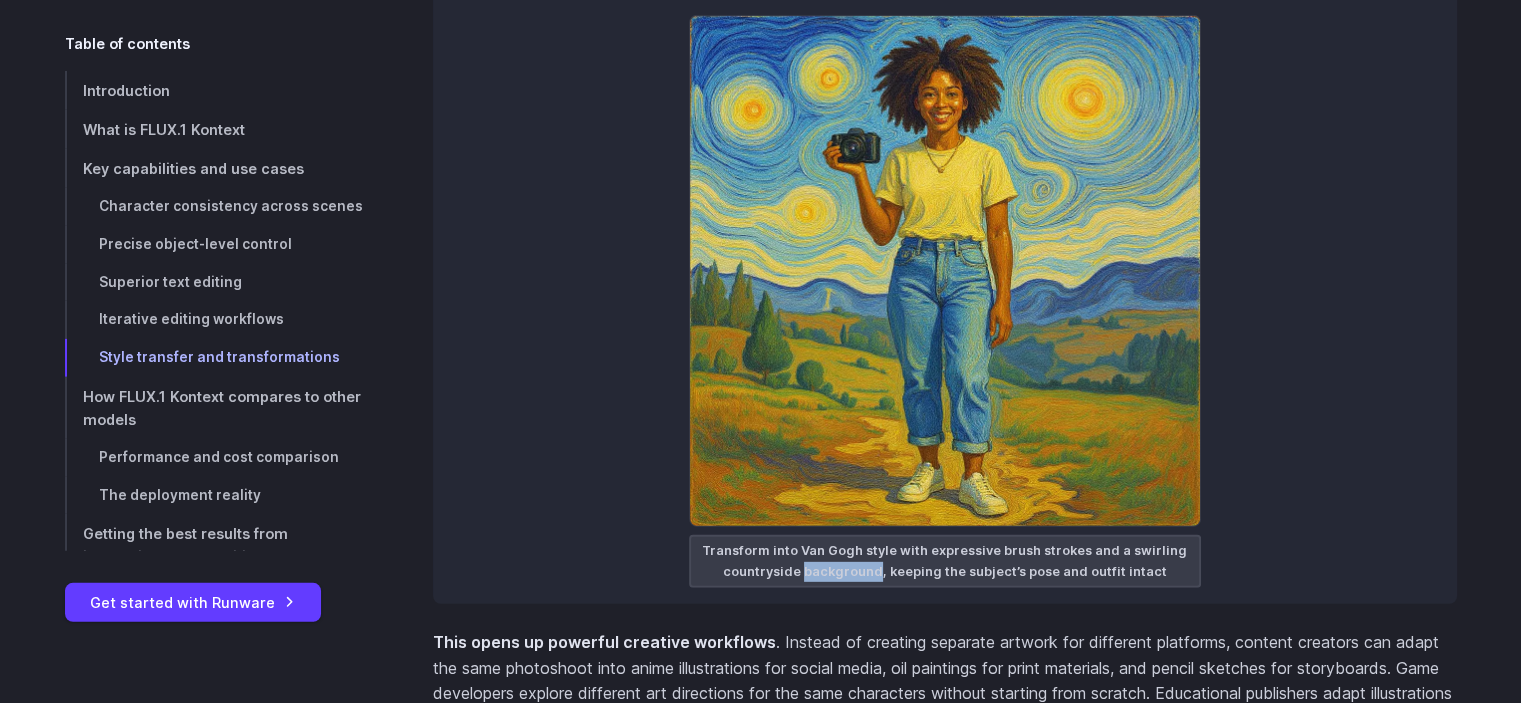 click on "Transform into Van Gogh style with expressive brush strokes and a swirling countryside background, keeping the subject’s pose and outfit intact" at bounding box center (945, 561) 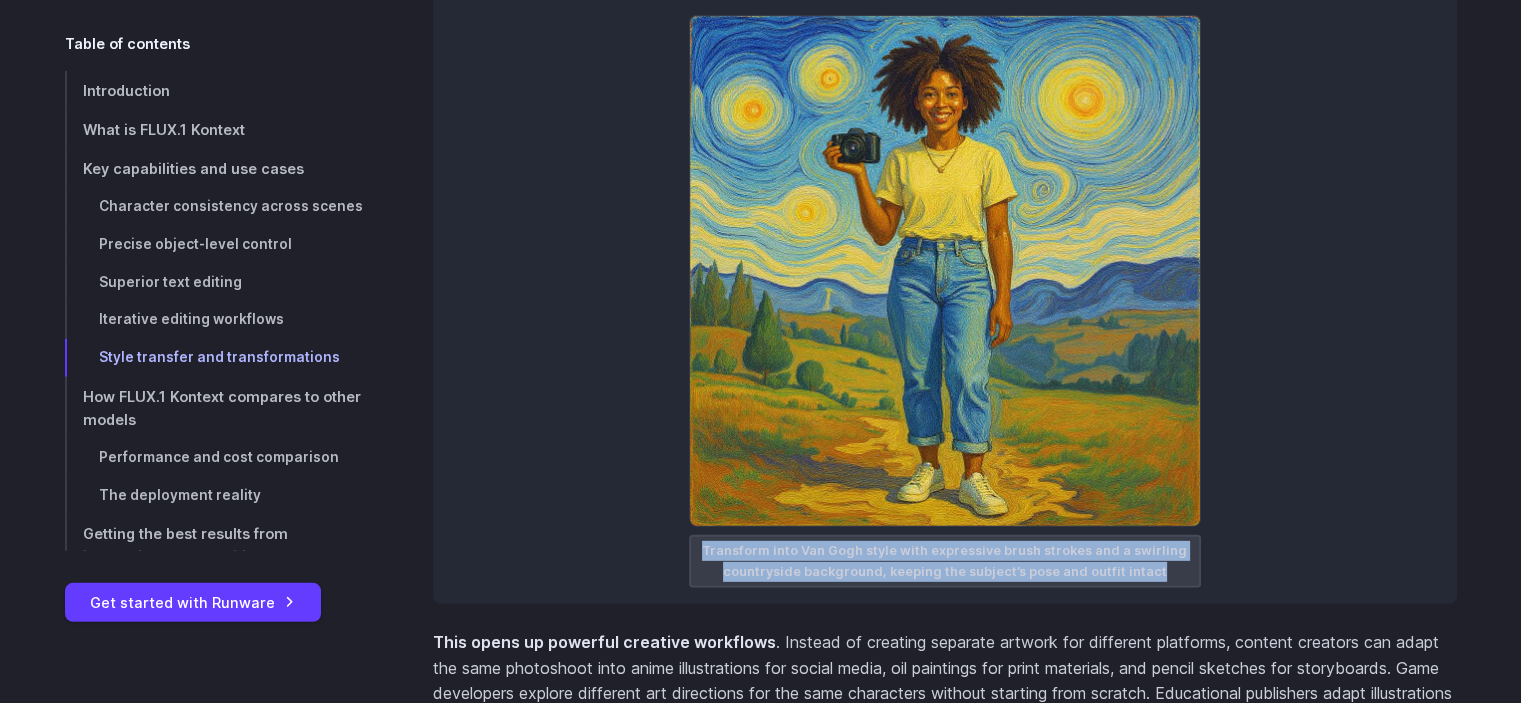 click on "Transform into Van Gogh style with expressive brush strokes and a swirling countryside background, keeping the subject’s pose and outfit intact" at bounding box center (945, 561) 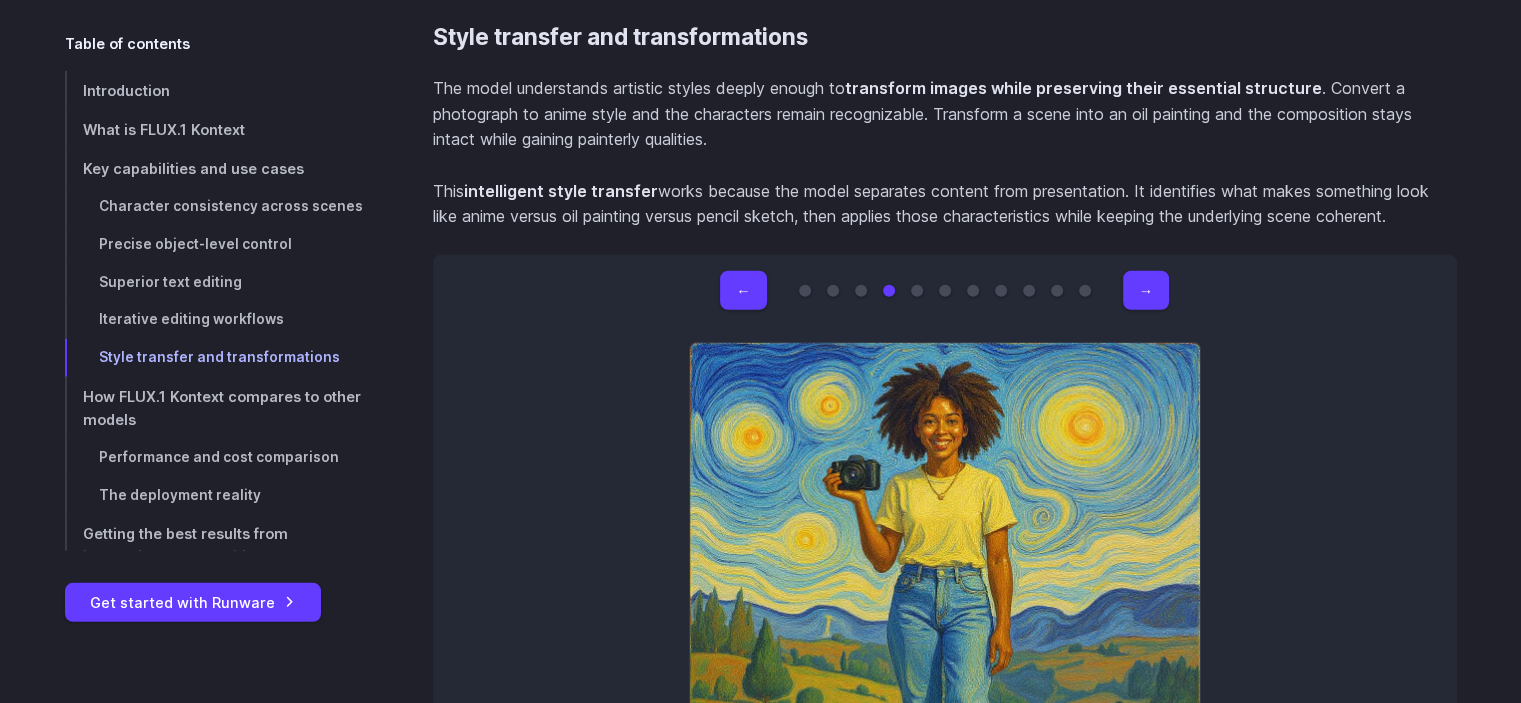 scroll, scrollTop: 13056, scrollLeft: 0, axis: vertical 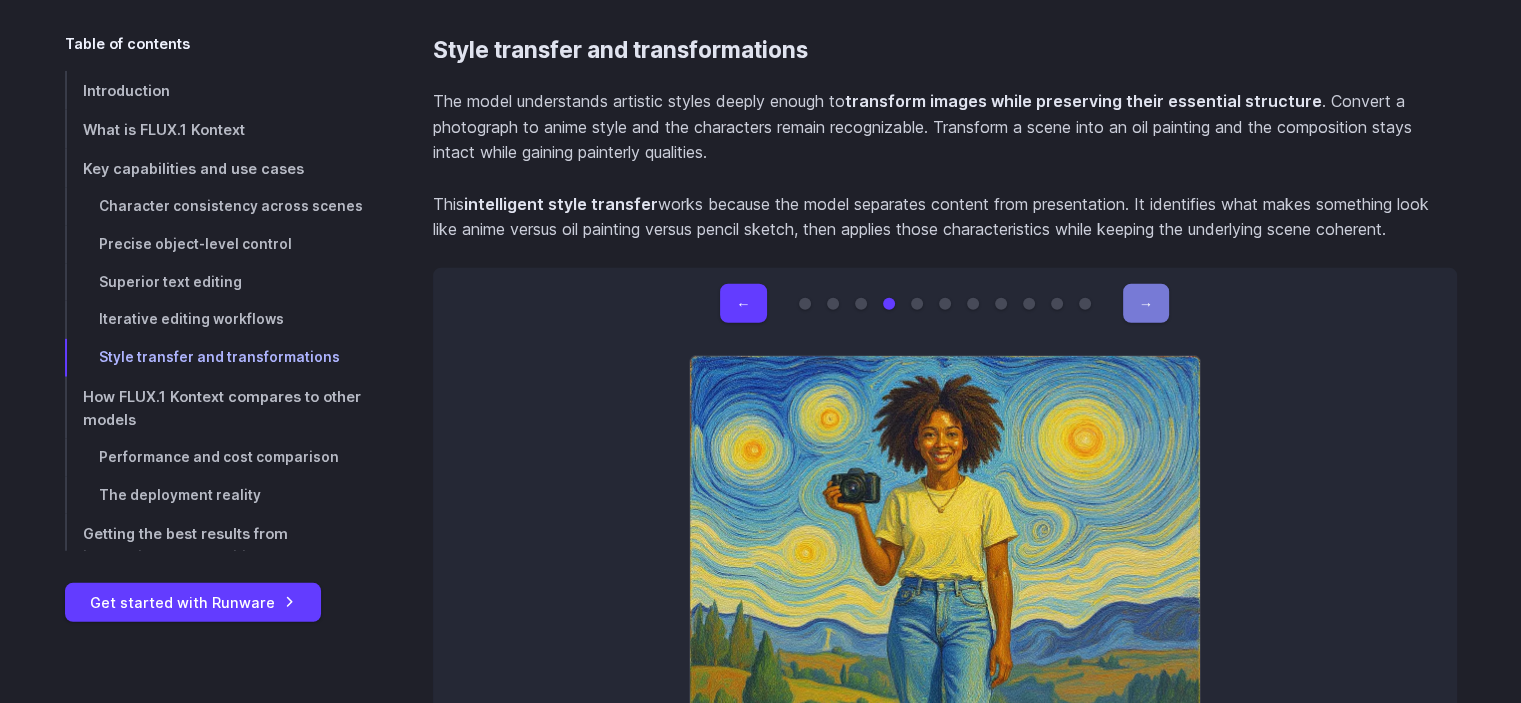 click on "→" at bounding box center [1146, 303] 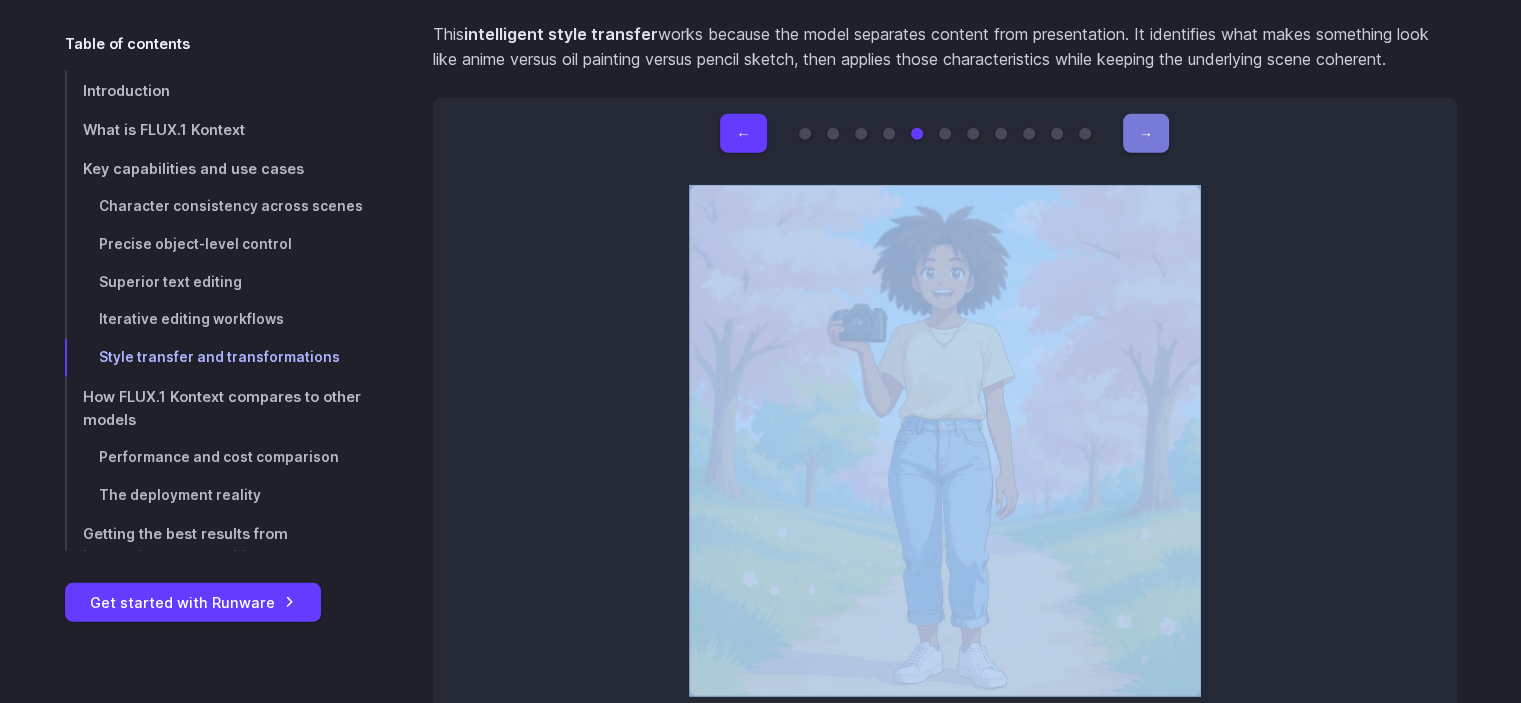 scroll, scrollTop: 13233, scrollLeft: 0, axis: vertical 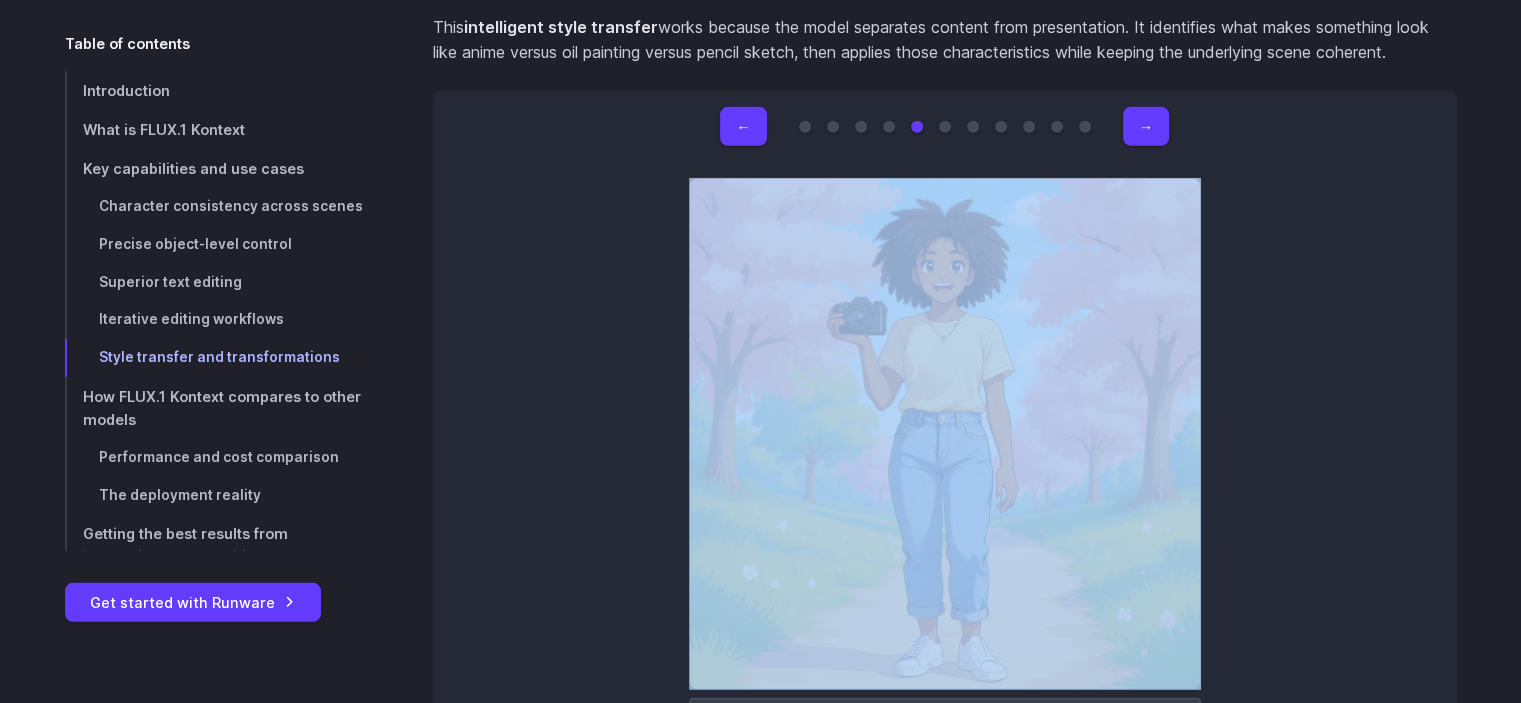 click on "←                                                                               →                    Original image        Rebuild the entire scene using colorful LEGO bricks, preserving the pose, facial expression, and object placement        Apply a vaporwave aesthetic to the scene, with pastel gradients, neon lighting, and surreal background elements, while keeping the subject intact        Transform into Van Gogh style with expressive brush strokes and a swirling countryside background, keeping the subject’s pose and outfit intact        Transform into anime style with a soft pastel park background, keeping the subject’s pose and expression intact        Render in Pixar-style 3D with bright lighting and a cozy creative studio background, preserving facial features and camera        Draw as a fantasy ink illustration set in a medieval castle hallway, preserving the character’s outfit and expression" at bounding box center [945, 429] 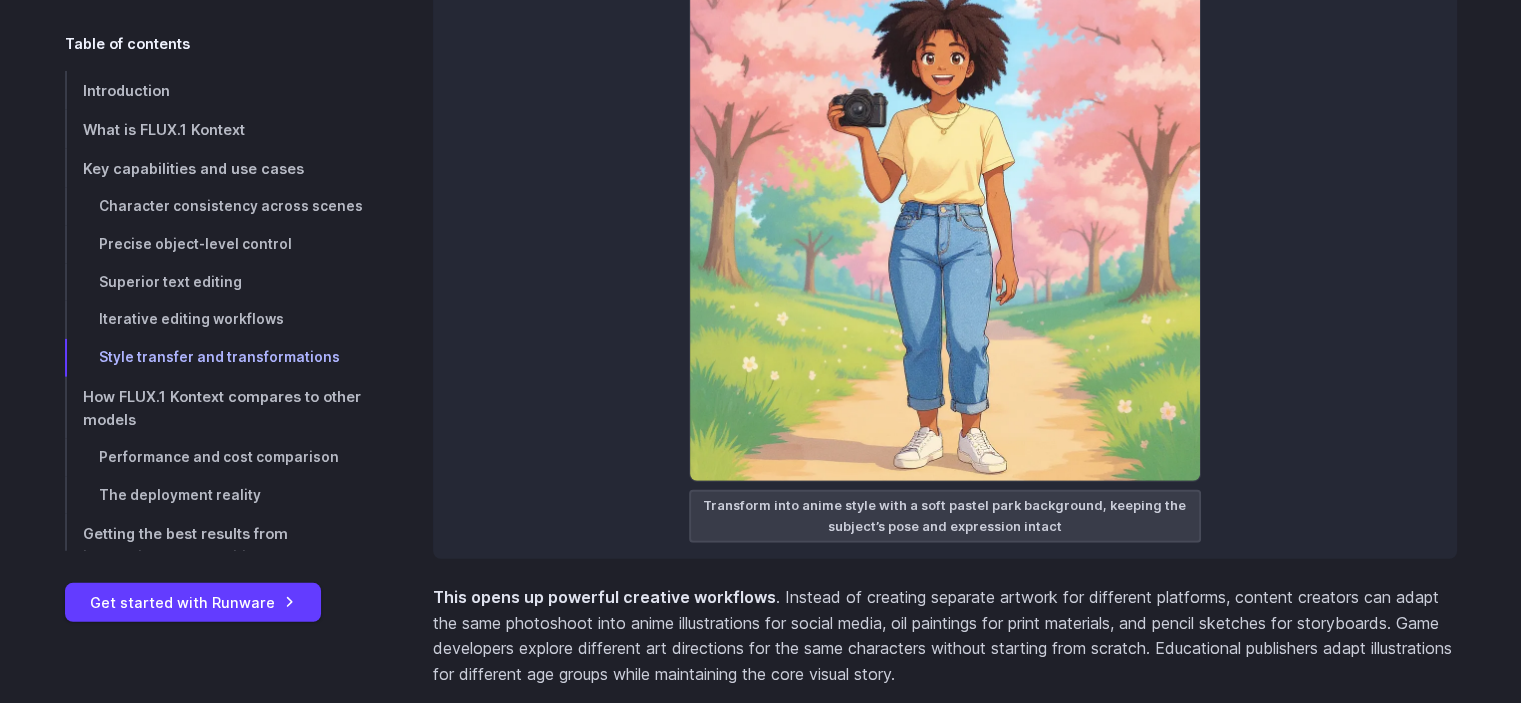 scroll, scrollTop: 13450, scrollLeft: 0, axis: vertical 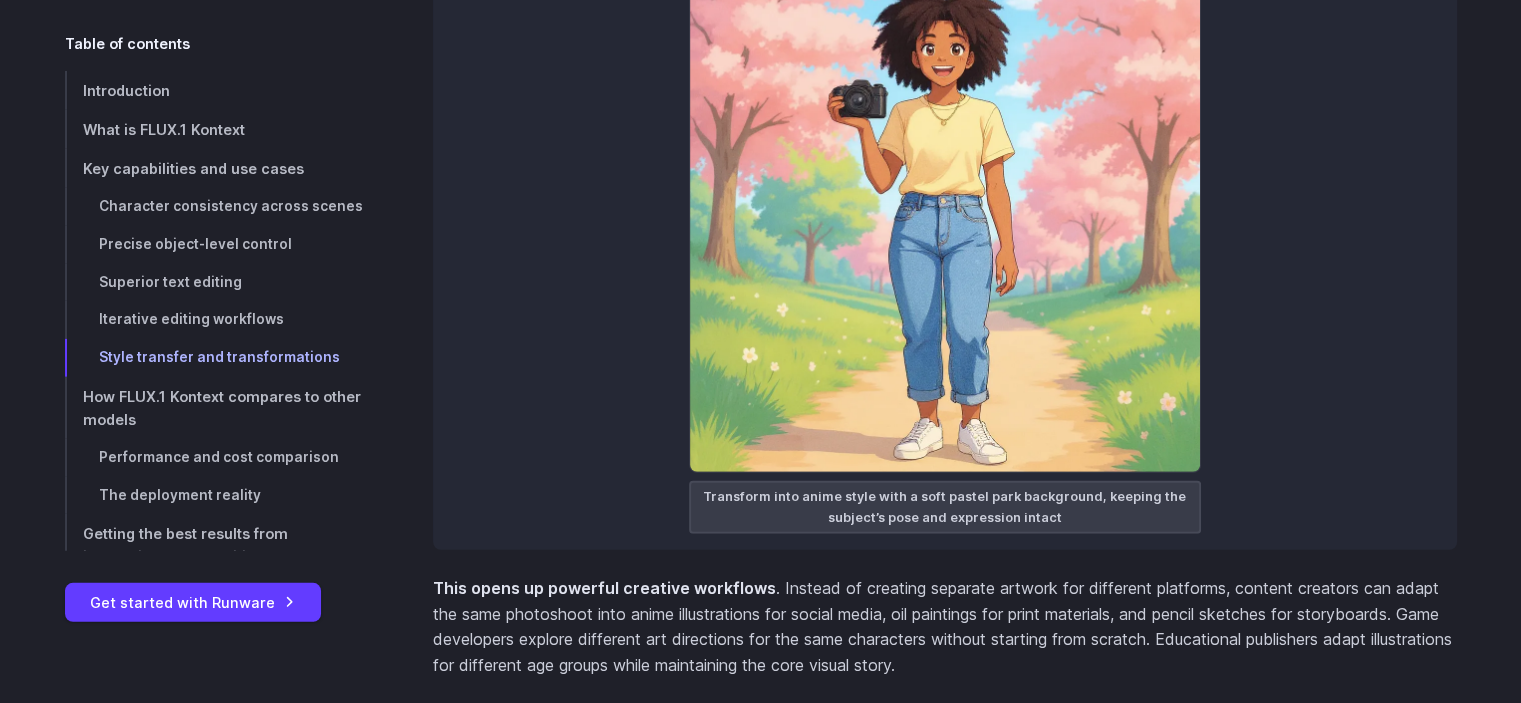 click on "Transform into anime style with a soft pastel park background, keeping the subject’s pose and expression intact" at bounding box center (945, 507) 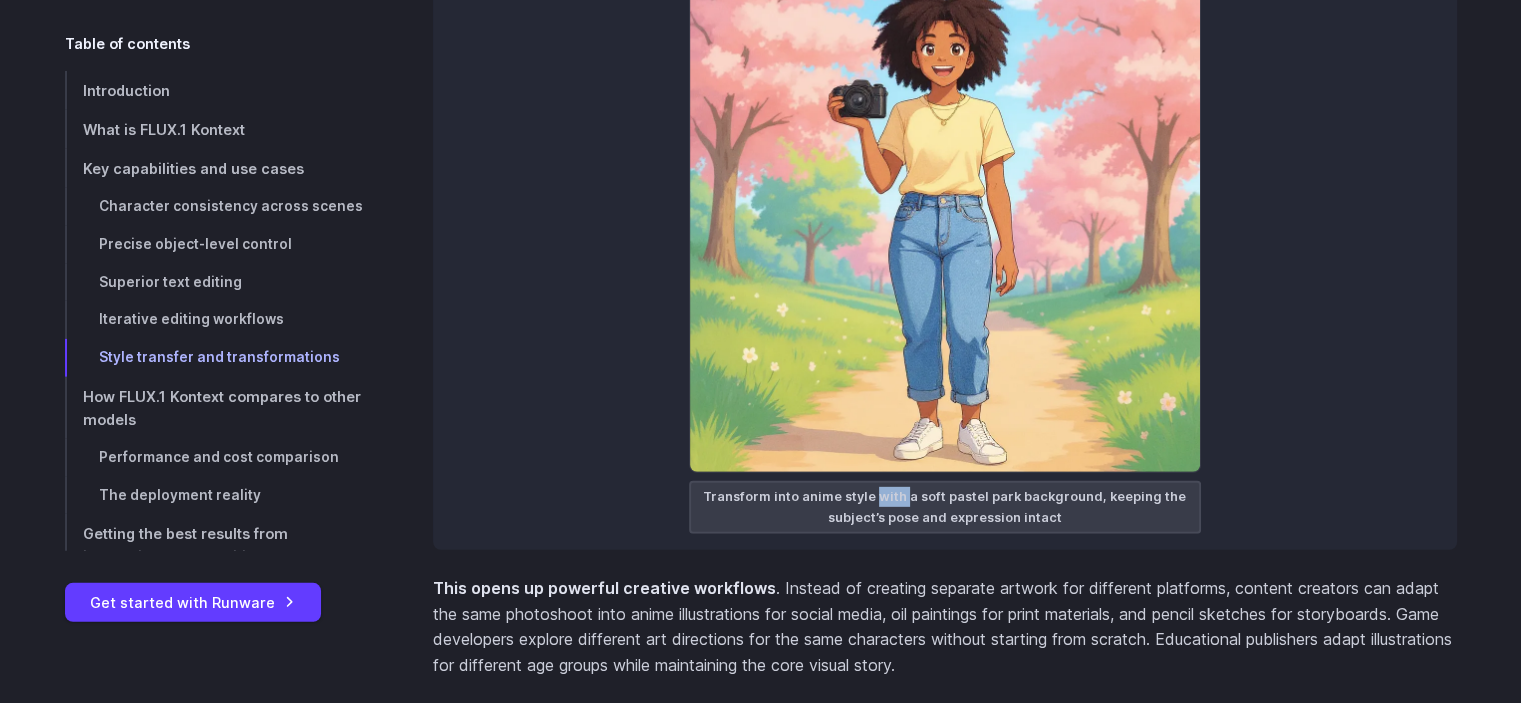 click on "Transform into anime style with a soft pastel park background, keeping the subject’s pose and expression intact" at bounding box center (945, 507) 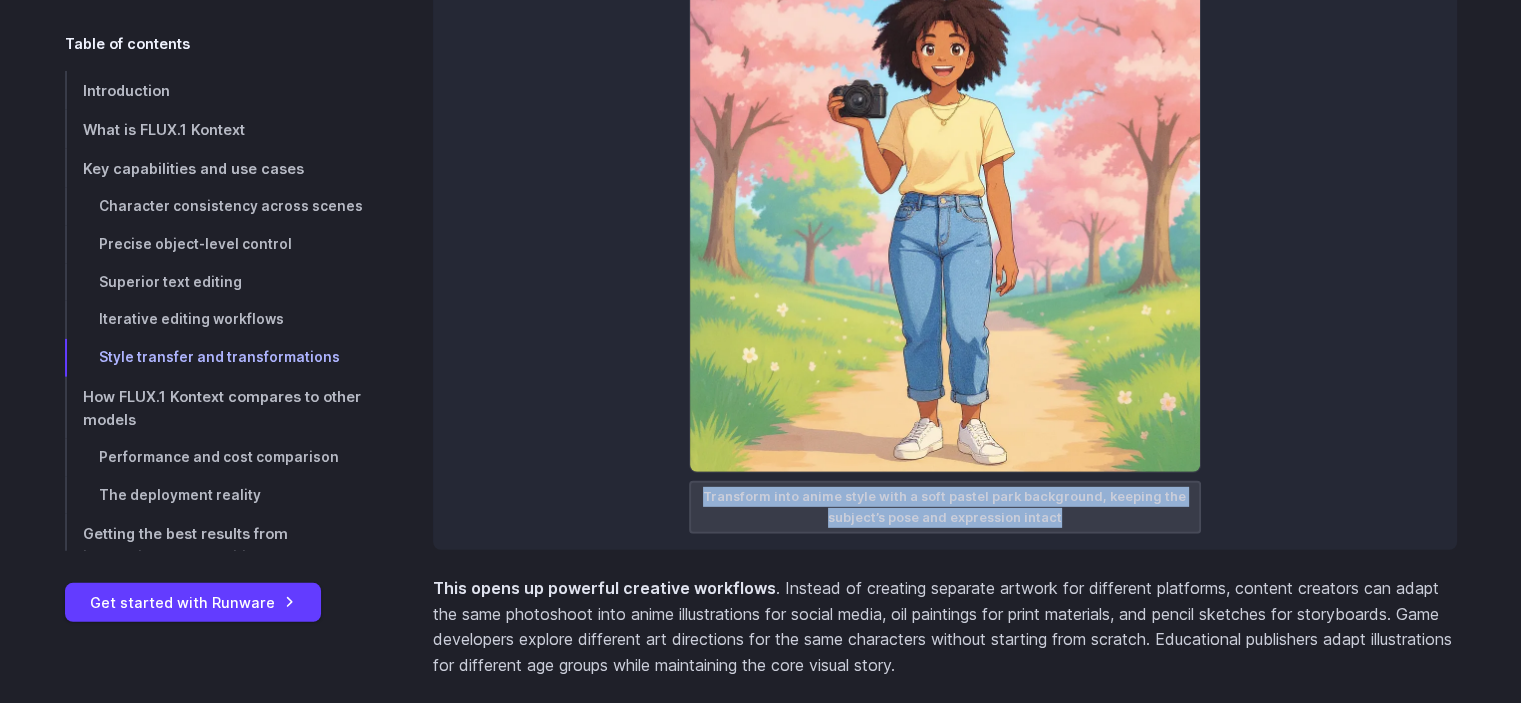 click on "Transform into anime style with a soft pastel park background, keeping the subject’s pose and expression intact" at bounding box center [945, 507] 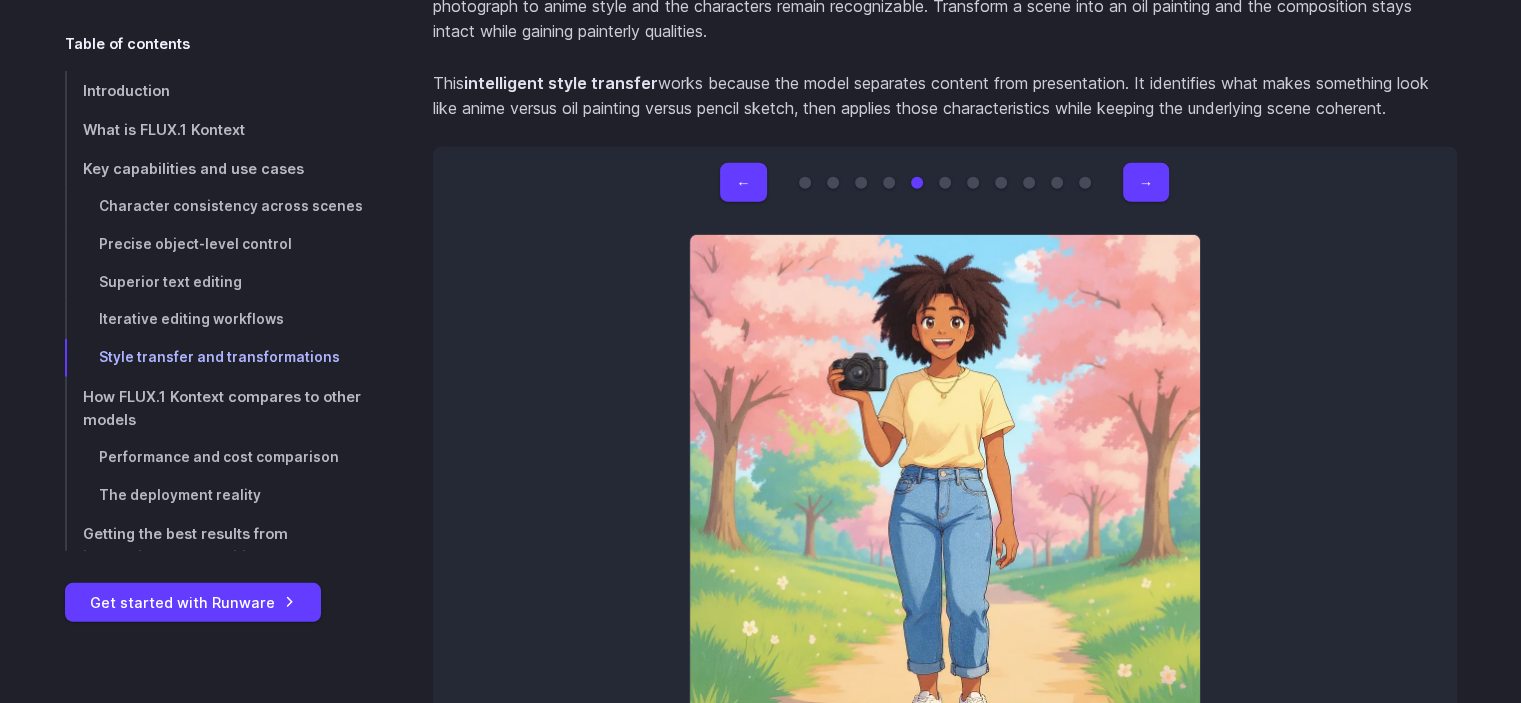 scroll, scrollTop: 13170, scrollLeft: 0, axis: vertical 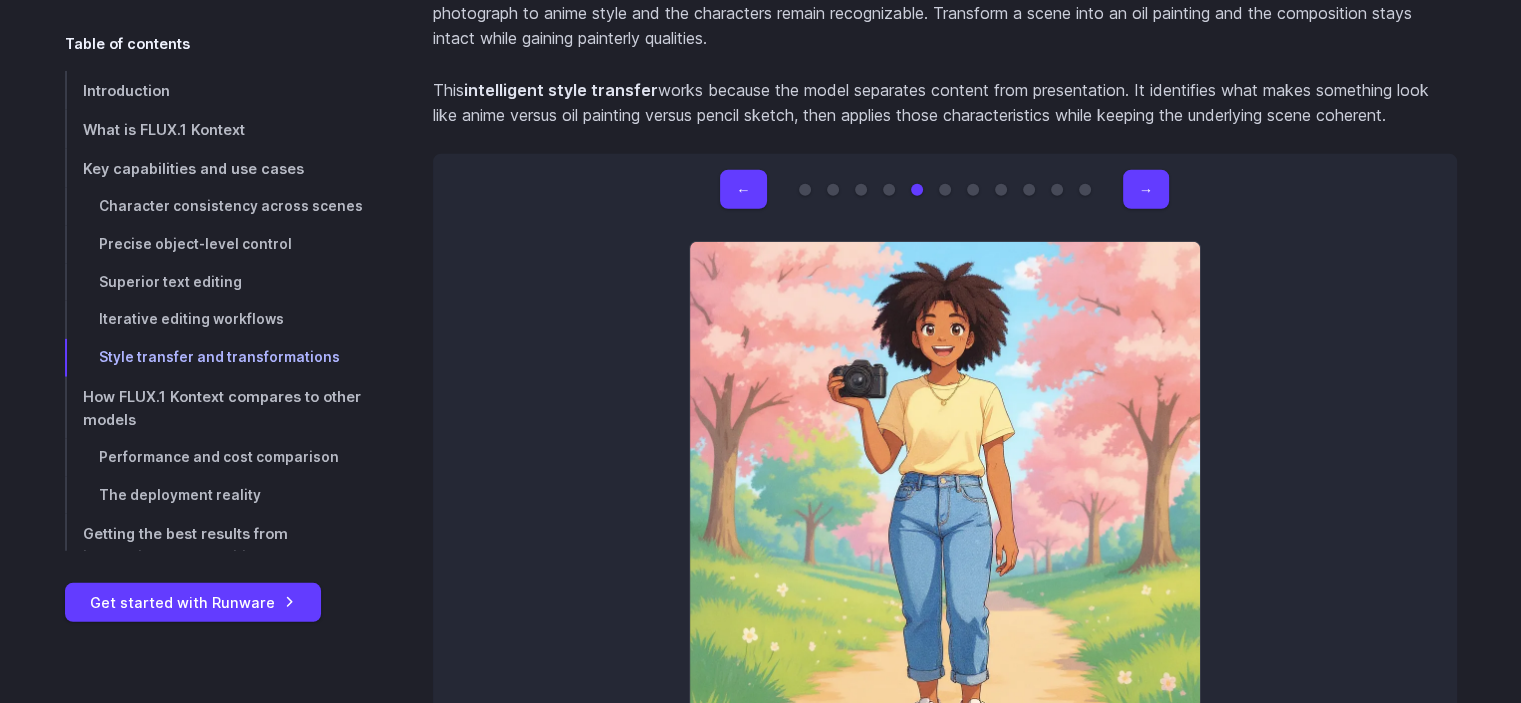 click on "←                                                                               →                    Original image        Rebuild the entire scene using colorful LEGO bricks, preserving the pose, facial expression, and object placement        Apply a vaporwave aesthetic to the scene, with pastel gradients, neon lighting, and surreal background elements, while keeping the subject intact        Transform into Van Gogh style with expressive brush strokes and a swirling countryside background, keeping the subject’s pose and outfit intact        Transform into anime style with a soft pastel park background, keeping the subject’s pose and expression intact        Render in Pixar-style 3D with bright lighting and a cozy creative studio background, preserving facial features and camera        Draw as a fantasy ink illustration set in a medieval castle hallway, preserving the character’s outfit and expression" at bounding box center (945, 492) 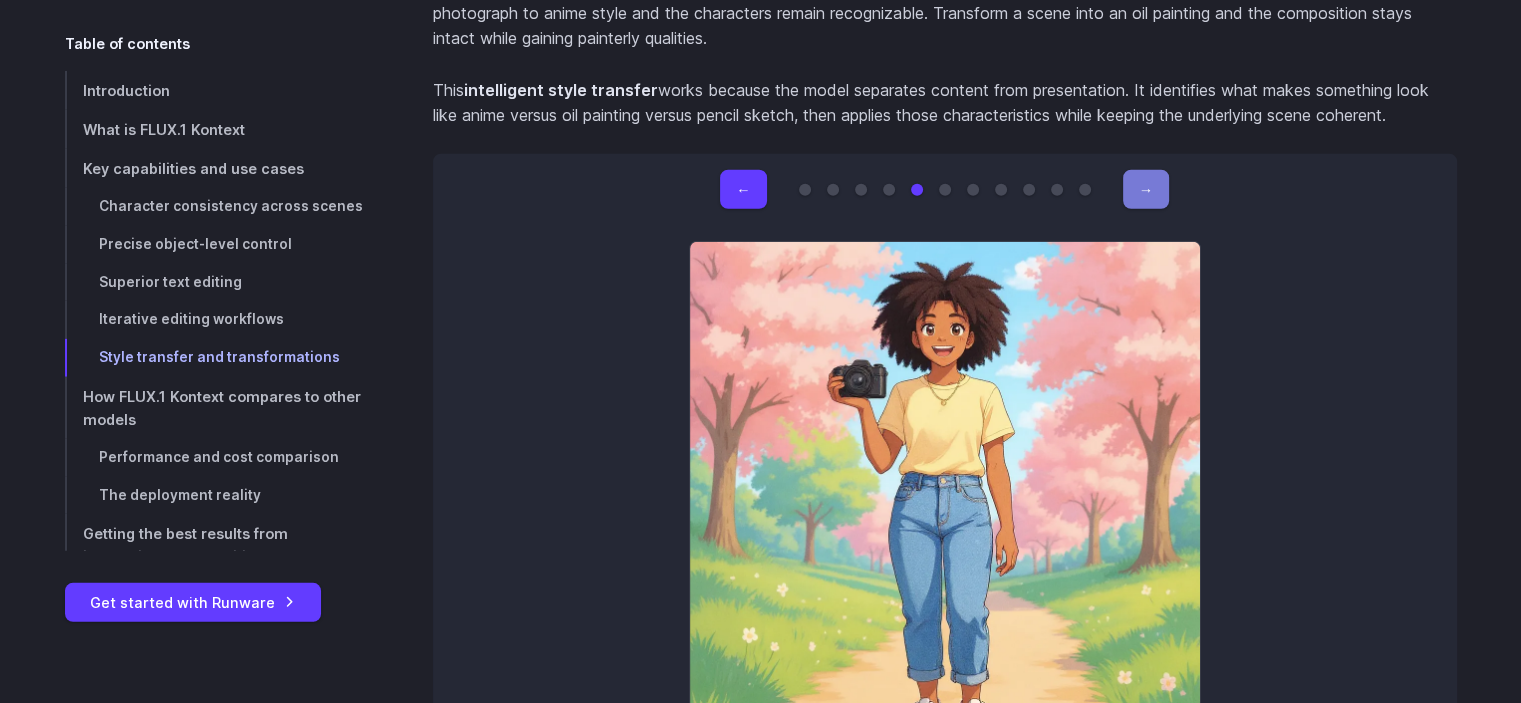 click on "→" at bounding box center [1146, 189] 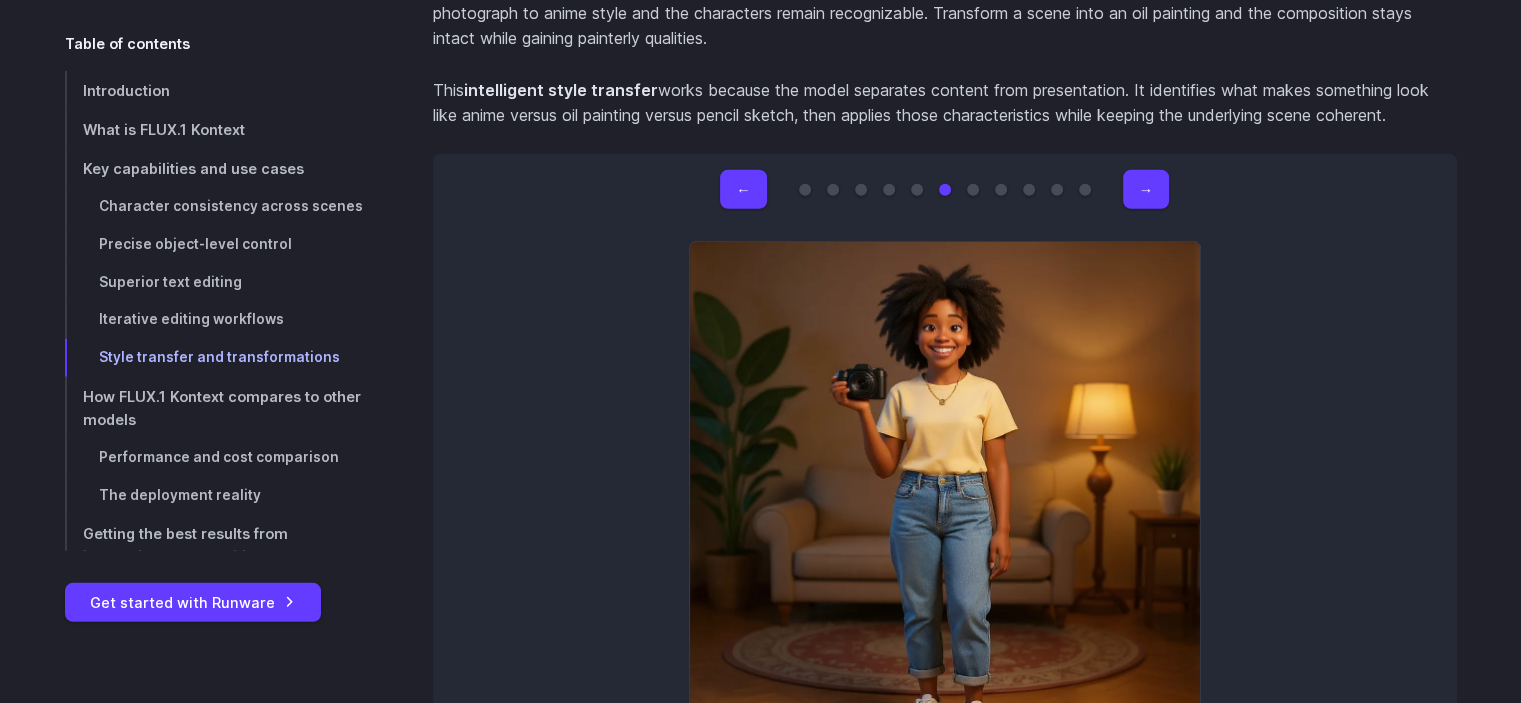 click on "←                                                                               →                    Original image        Rebuild the entire scene using colorful LEGO bricks, preserving the pose, facial expression, and object placement        Apply a vaporwave aesthetic to the scene, with pastel gradients, neon lighting, and surreal background elements, while keeping the subject intact        Transform into Van Gogh style with expressive brush strokes and a swirling countryside background, keeping the subject’s pose and outfit intact        Transform into anime style with a soft pastel park background, keeping the subject’s pose and expression intact        Render in Pixar-style 3D with bright lighting and a cozy creative studio background, preserving facial features and camera        Draw as a fantasy ink illustration set in a medieval castle hallway, preserving the character’s outfit and expression" at bounding box center [945, 492] 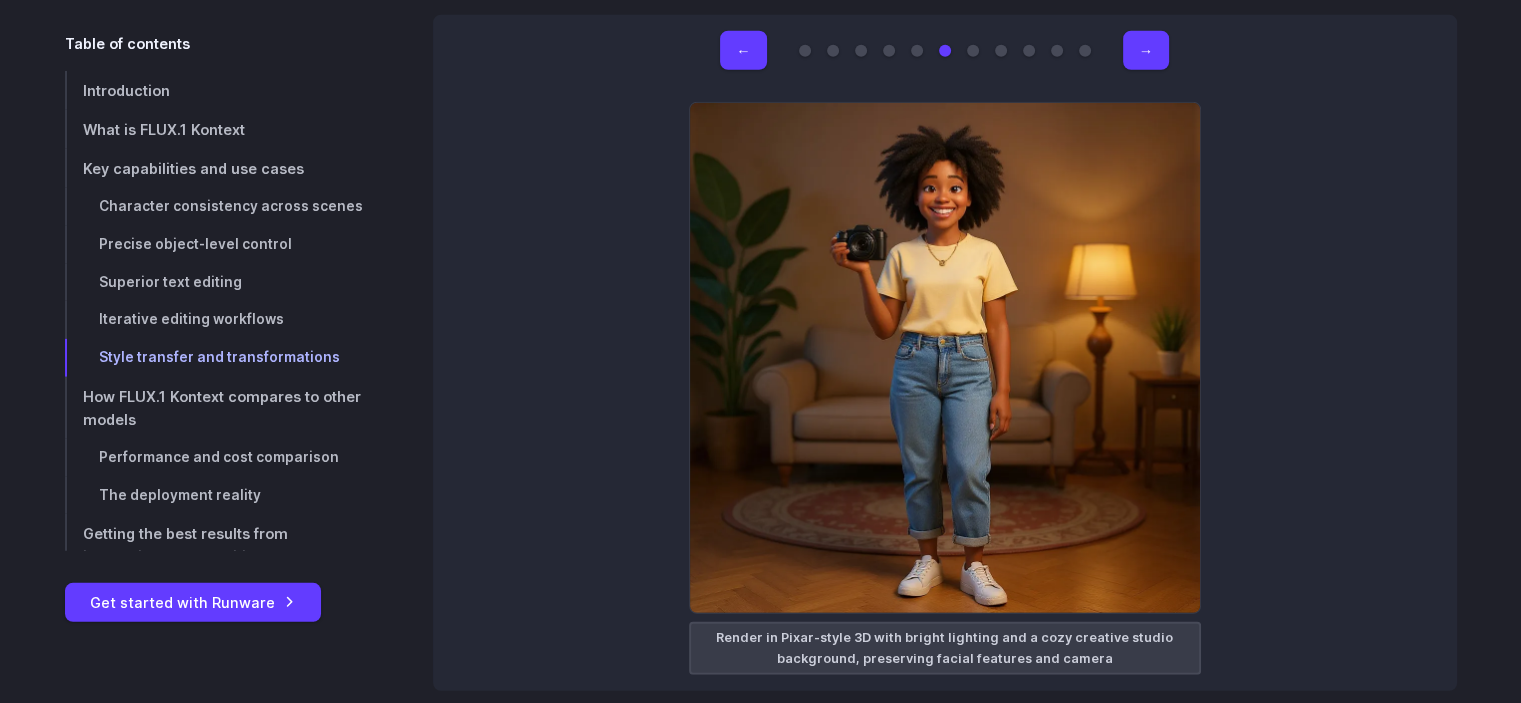 scroll, scrollTop: 13328, scrollLeft: 0, axis: vertical 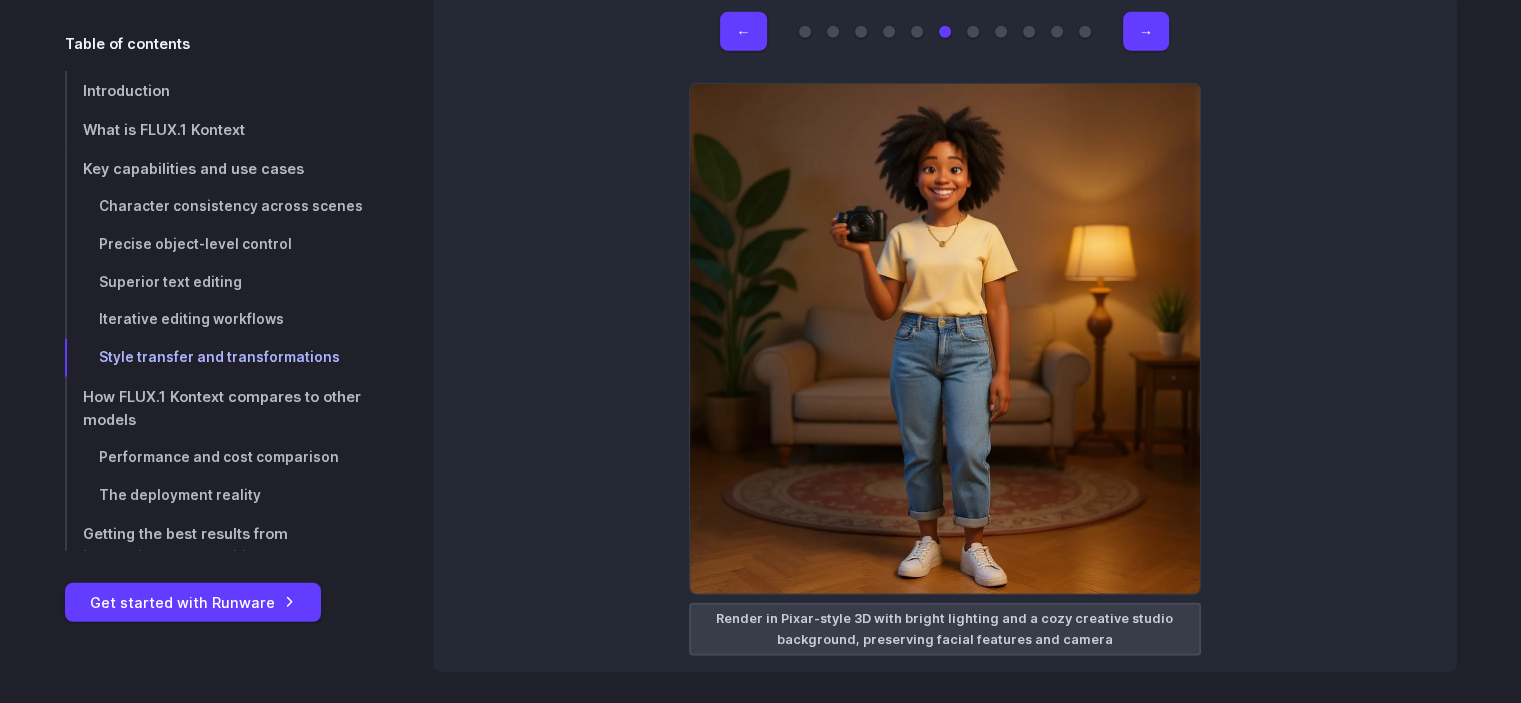 click on "Render in Pixar-style 3D with bright lighting and a cozy creative studio background, preserving facial features and camera" at bounding box center [945, 629] 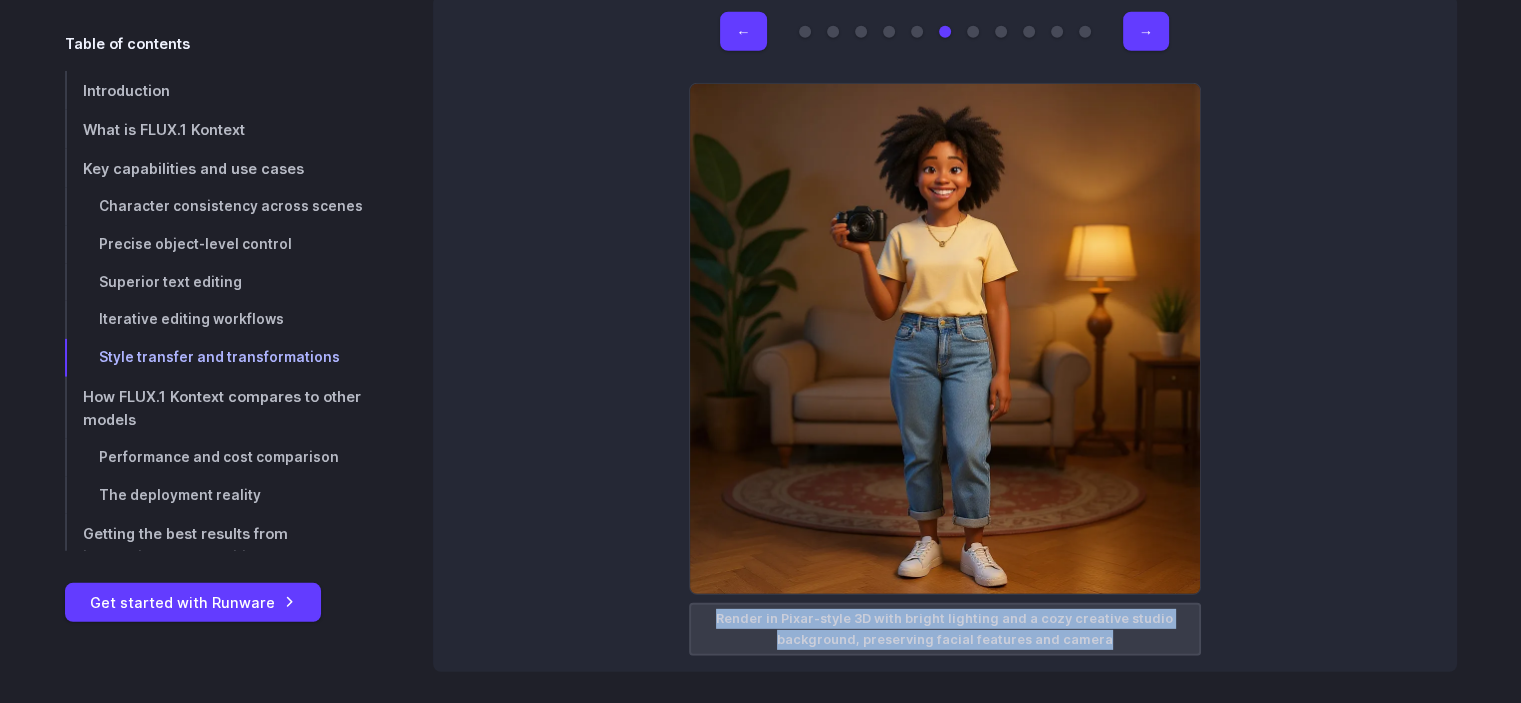 click on "Render in Pixar-style 3D with bright lighting and a cozy creative studio background, preserving facial features and camera" at bounding box center (945, 629) 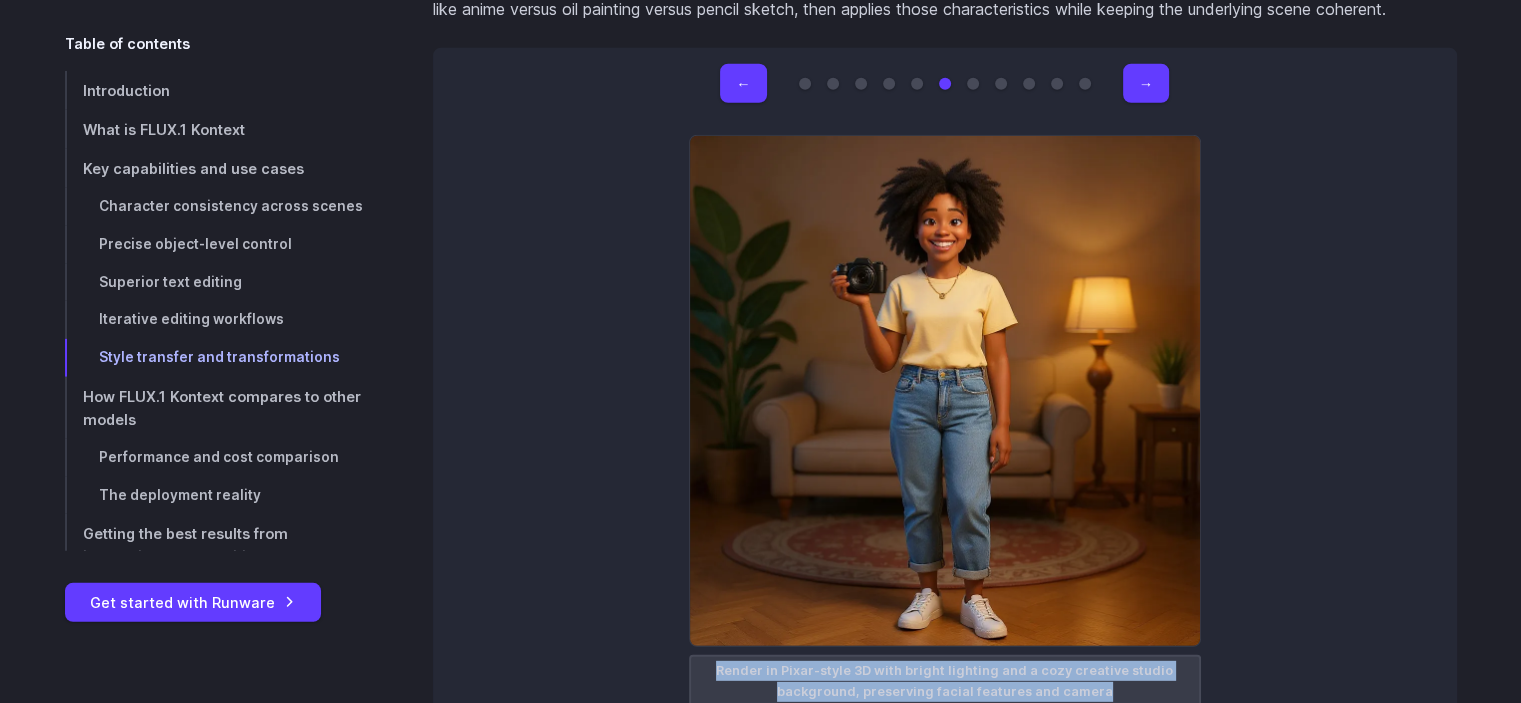 scroll, scrollTop: 13272, scrollLeft: 0, axis: vertical 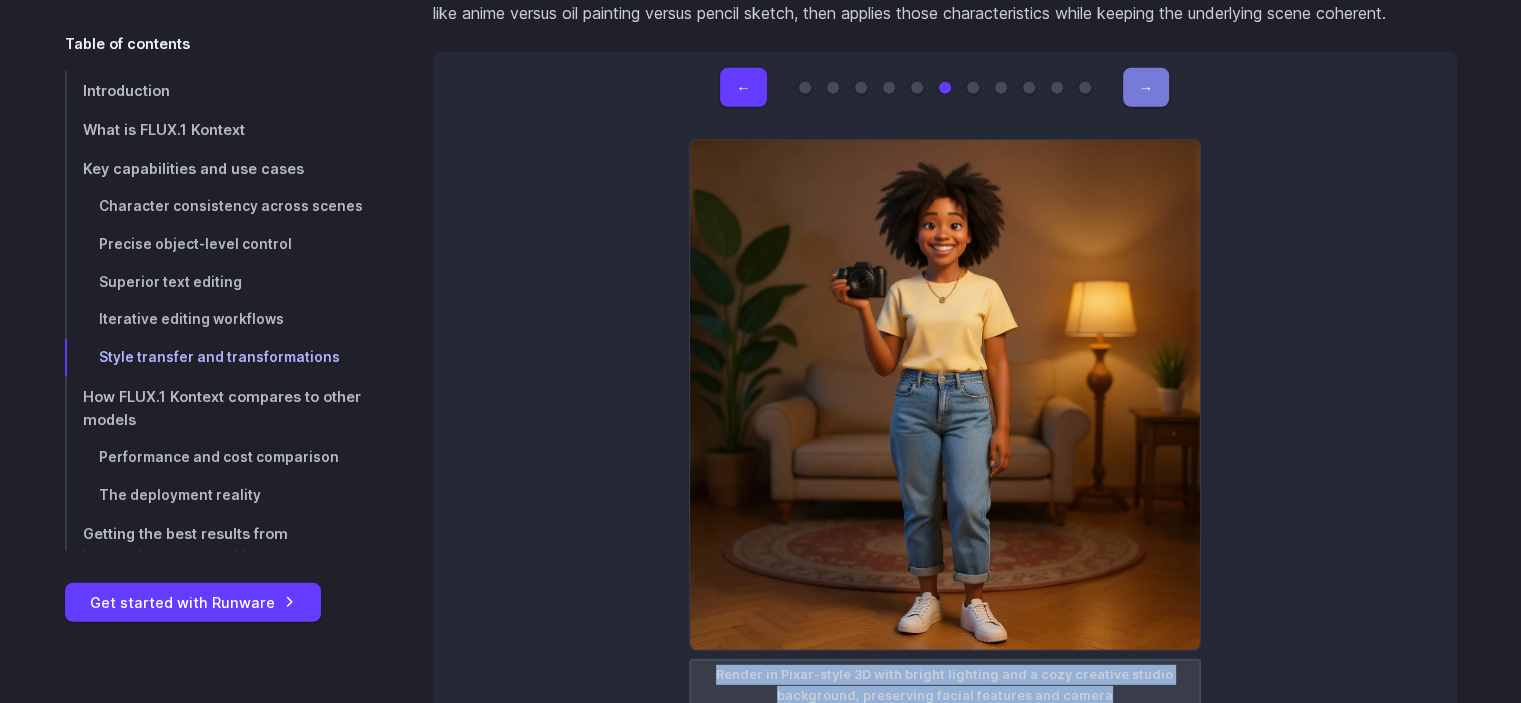 click on "→" at bounding box center [1146, 87] 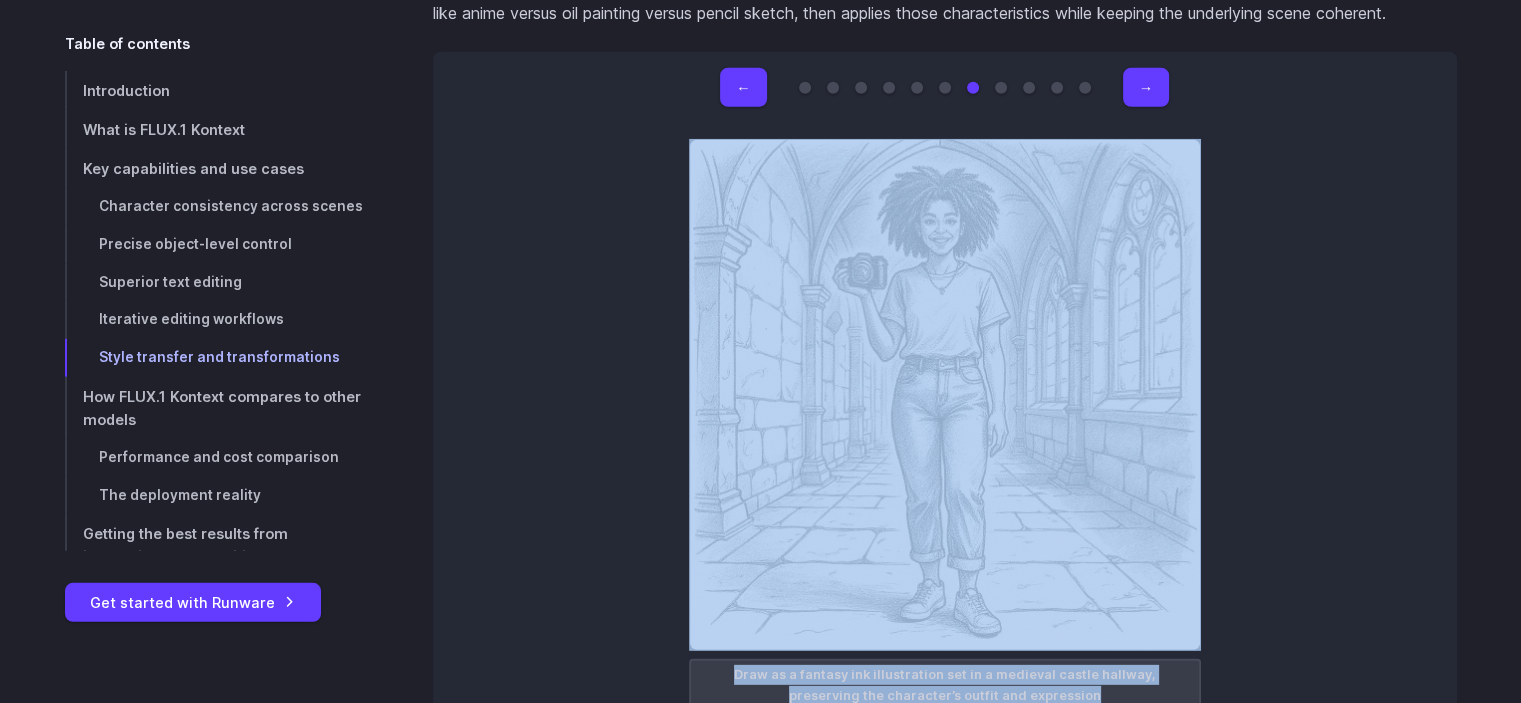 click on "←                                                                               →                    Original image        Rebuild the entire scene using colorful LEGO bricks, preserving the pose, facial expression, and object placement        Apply a vaporwave aesthetic to the scene, with pastel gradients, neon lighting, and surreal background elements, while keeping the subject intact        Transform into Van Gogh style with expressive brush strokes and a swirling countryside background, keeping the subject’s pose and outfit intact        Transform into anime style with a soft pastel park background, keeping the subject’s pose and expression intact        Render in Pixar-style 3D with bright lighting and a cozy creative studio background, preserving facial features and camera        Draw as a fantasy ink illustration set in a medieval castle hallway, preserving the character’s outfit and expression" at bounding box center [945, 390] 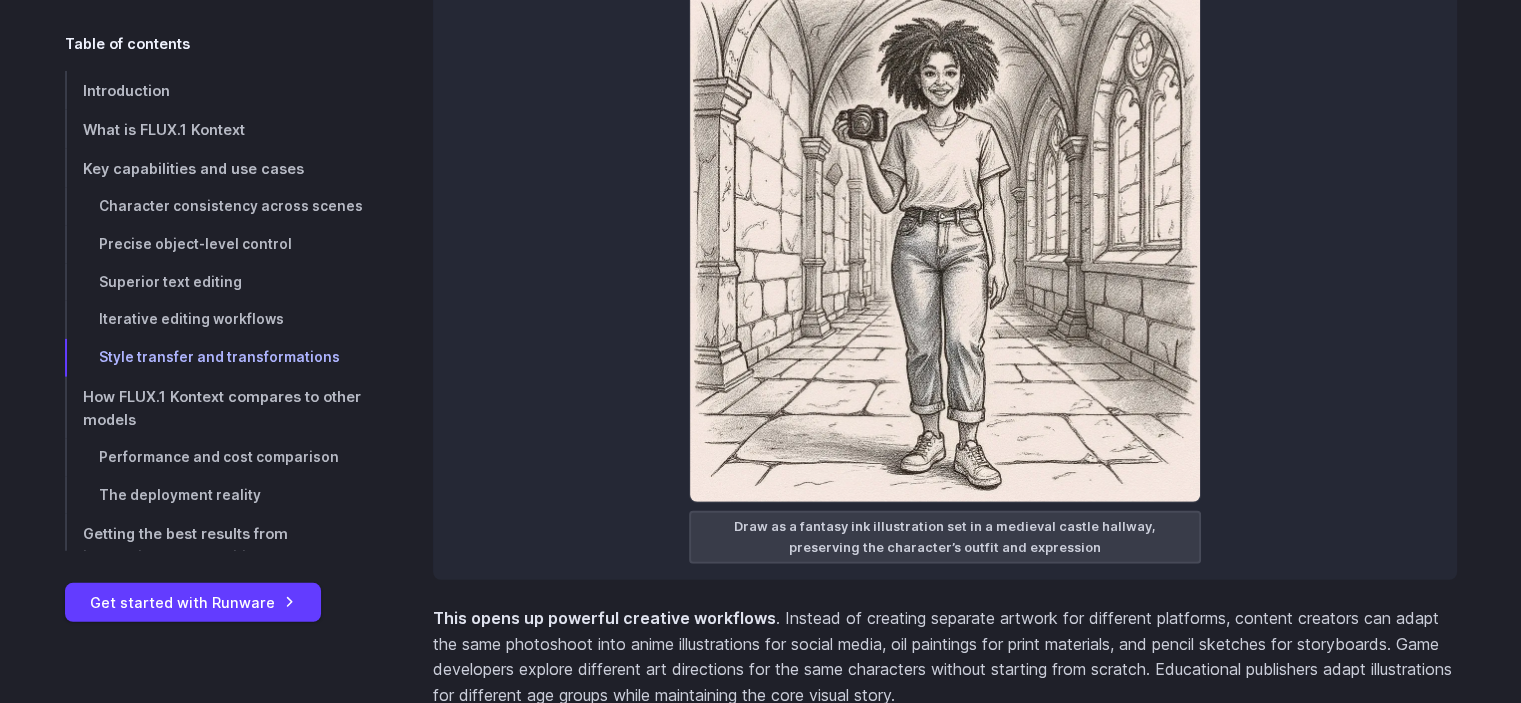 scroll, scrollTop: 13432, scrollLeft: 0, axis: vertical 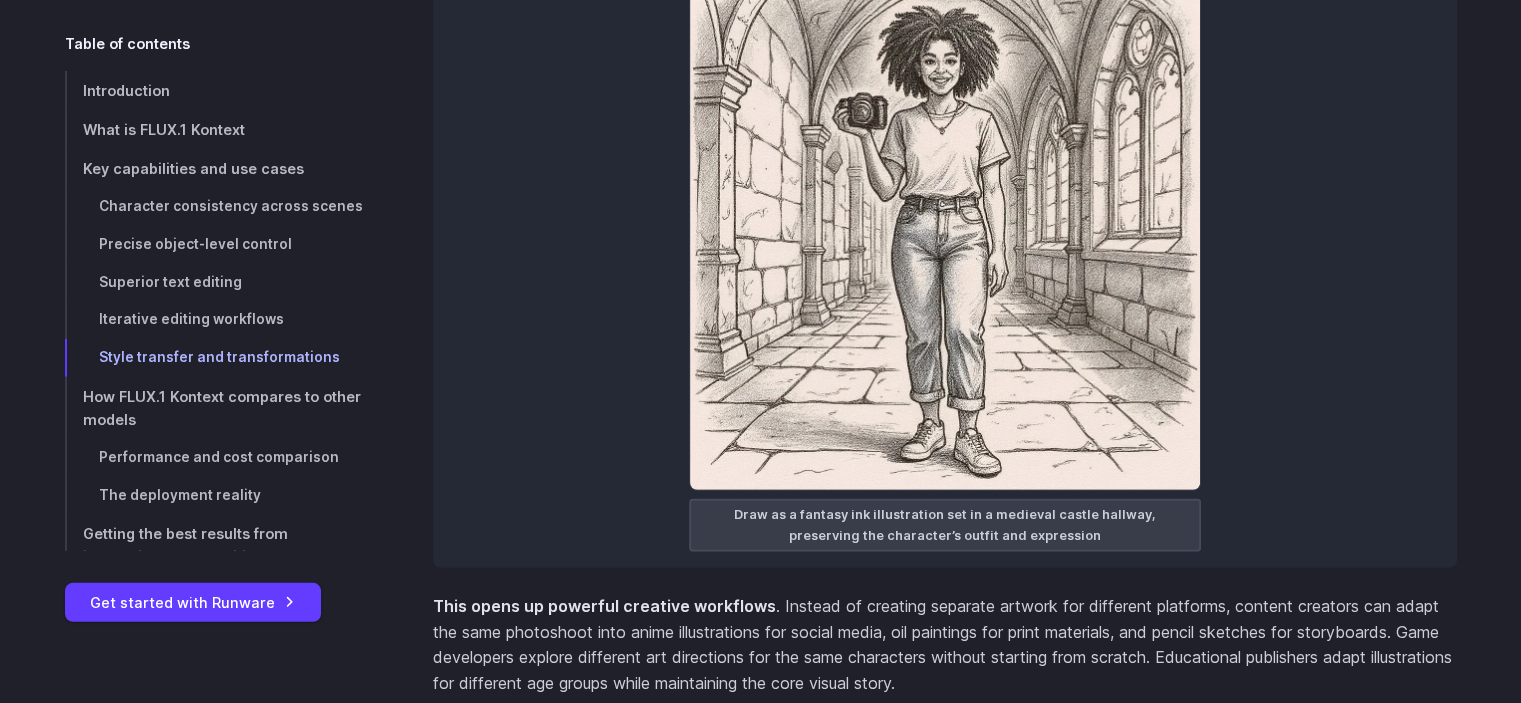 click on "Draw as a fantasy ink illustration set in a medieval castle hallway, preserving the character’s outfit and expression" at bounding box center [945, 525] 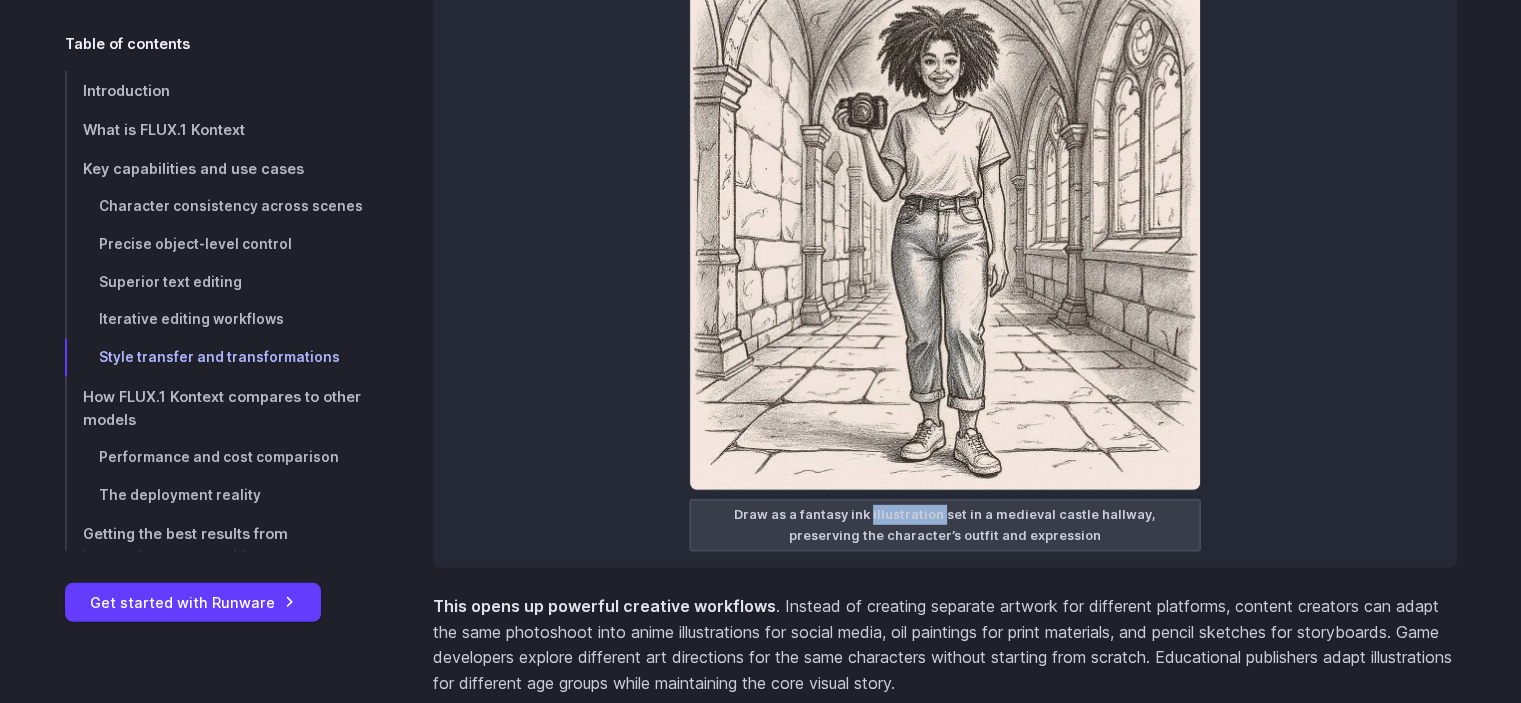 click on "Draw as a fantasy ink illustration set in a medieval castle hallway, preserving the character’s outfit and expression" at bounding box center (945, 525) 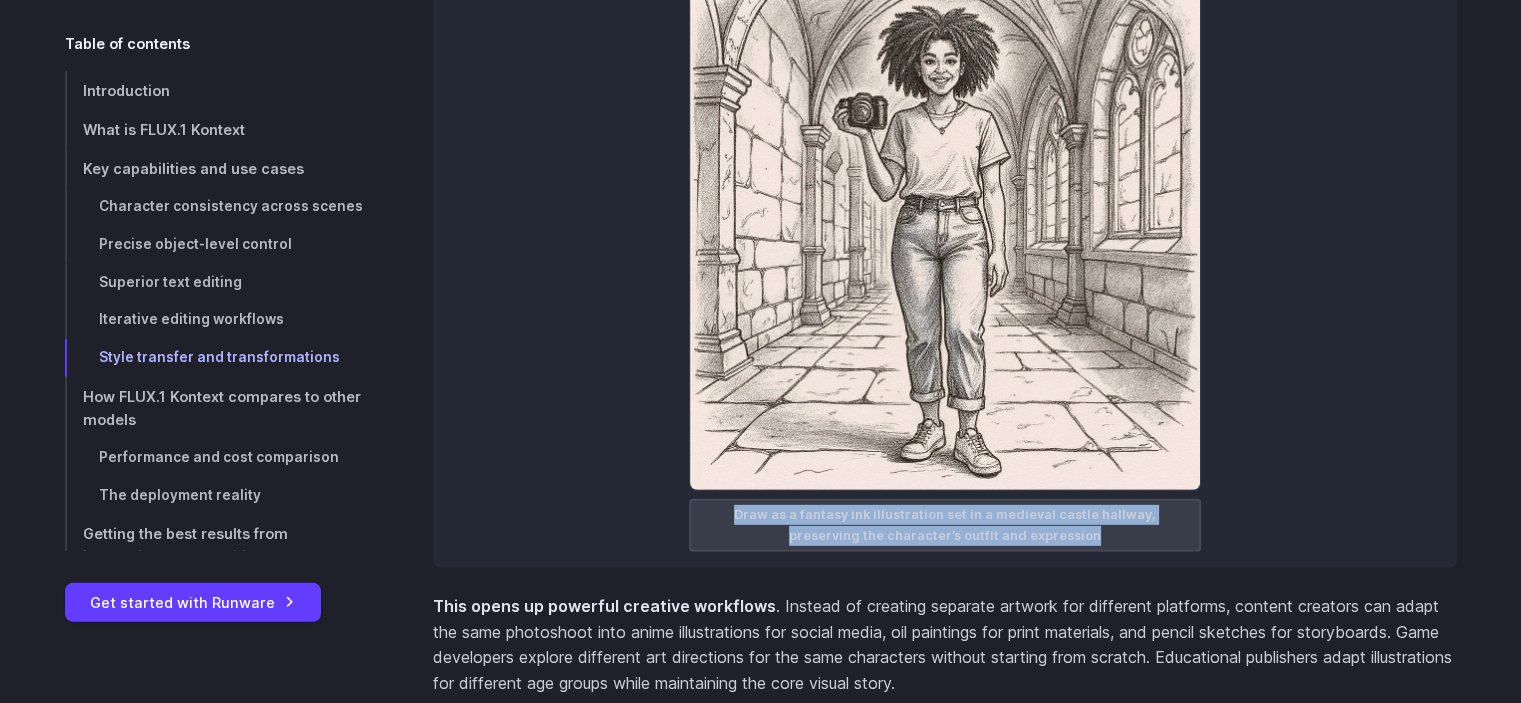 click on "Draw as a fantasy ink illustration set in a medieval castle hallway, preserving the character’s outfit and expression" at bounding box center [945, 525] 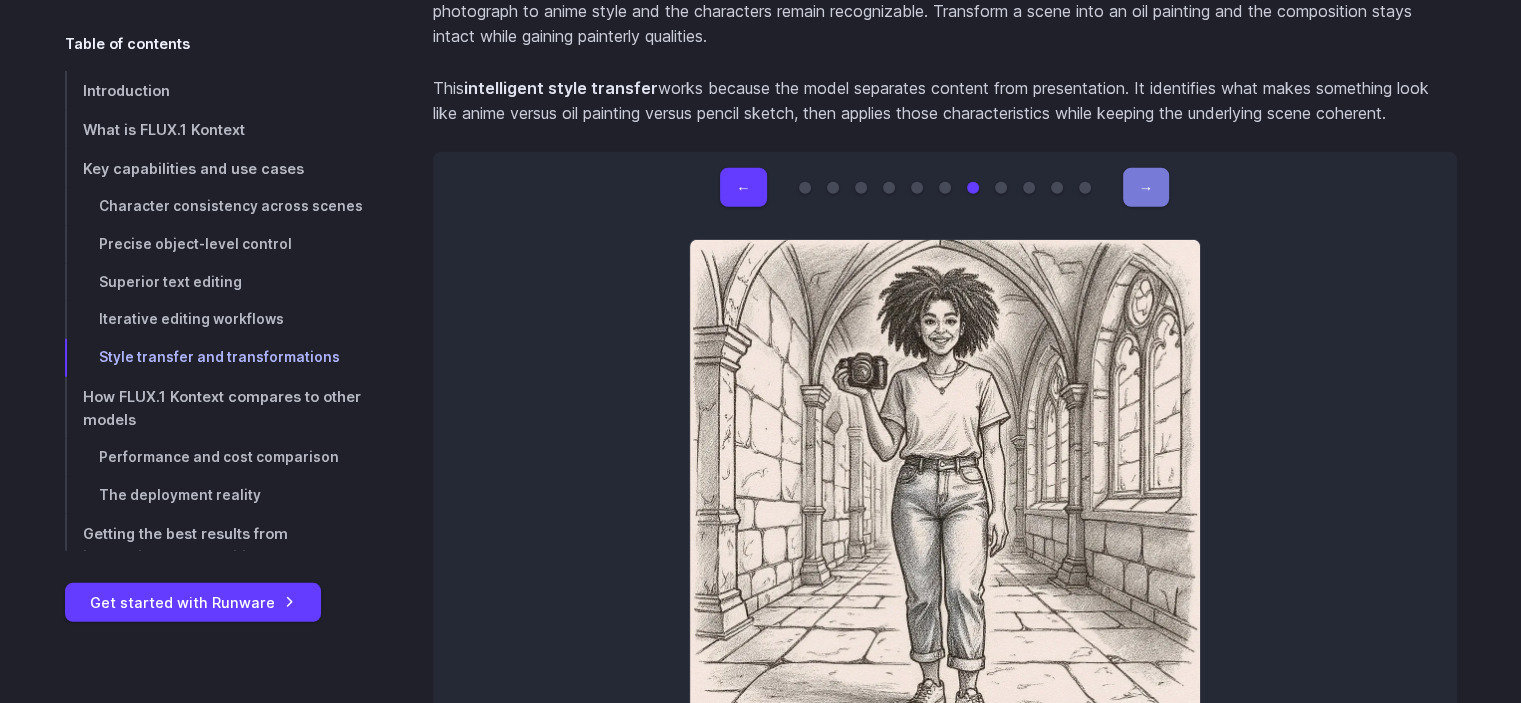 click on "→" at bounding box center (1146, 187) 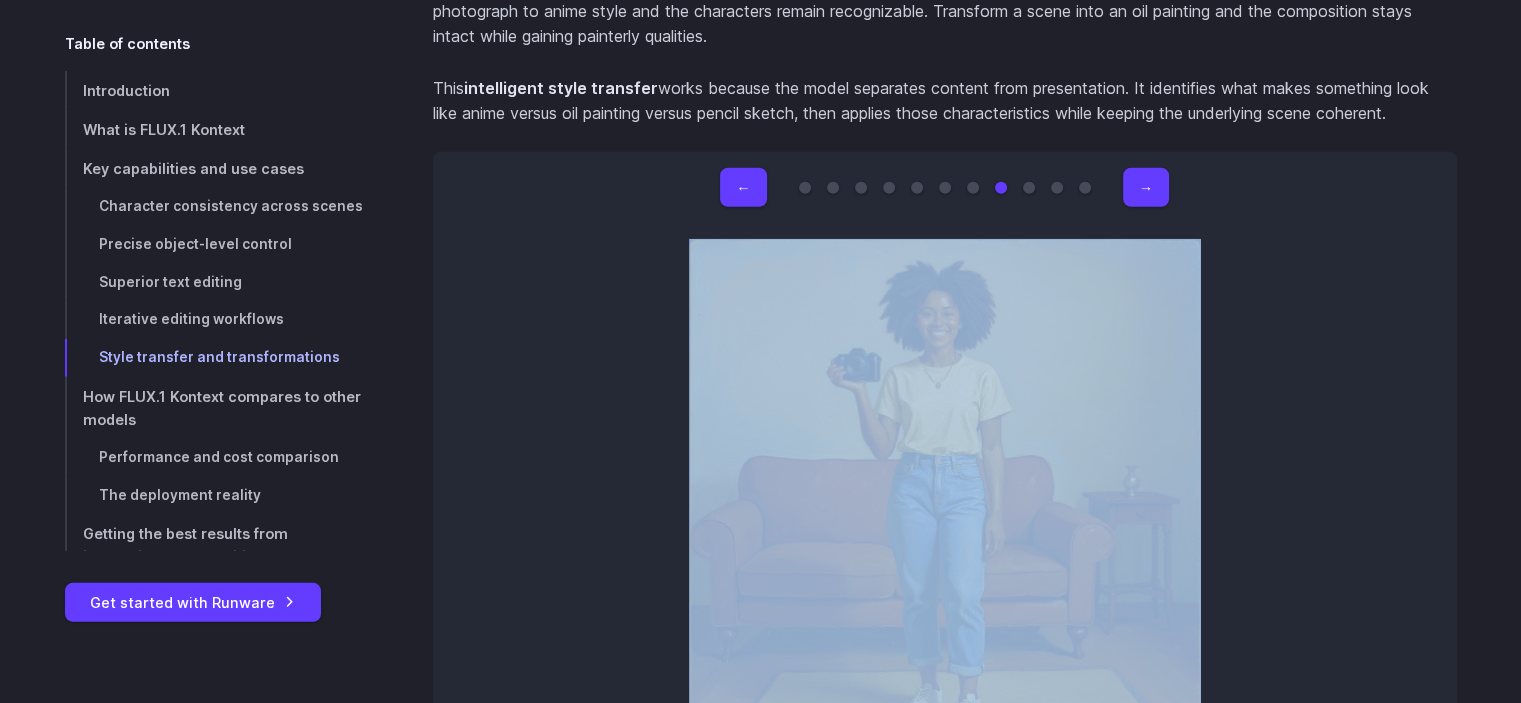 click on "←                                                                               →                    Original image        Rebuild the entire scene using colorful LEGO bricks, preserving the pose, facial expression, and object placement        Apply a vaporwave aesthetic to the scene, with pastel gradients, neon lighting, and surreal background elements, while keeping the subject intact        Transform into Van Gogh style with expressive brush strokes and a swirling countryside background, keeping the subject’s pose and outfit intact        Transform into anime style with a soft pastel park background, keeping the subject’s pose and expression intact        Render in Pixar-style 3D with bright lighting and a cozy creative studio background, preserving facial features and camera        Draw as a fantasy ink illustration set in a medieval castle hallway, preserving the character’s outfit and expression" at bounding box center (945, 490) 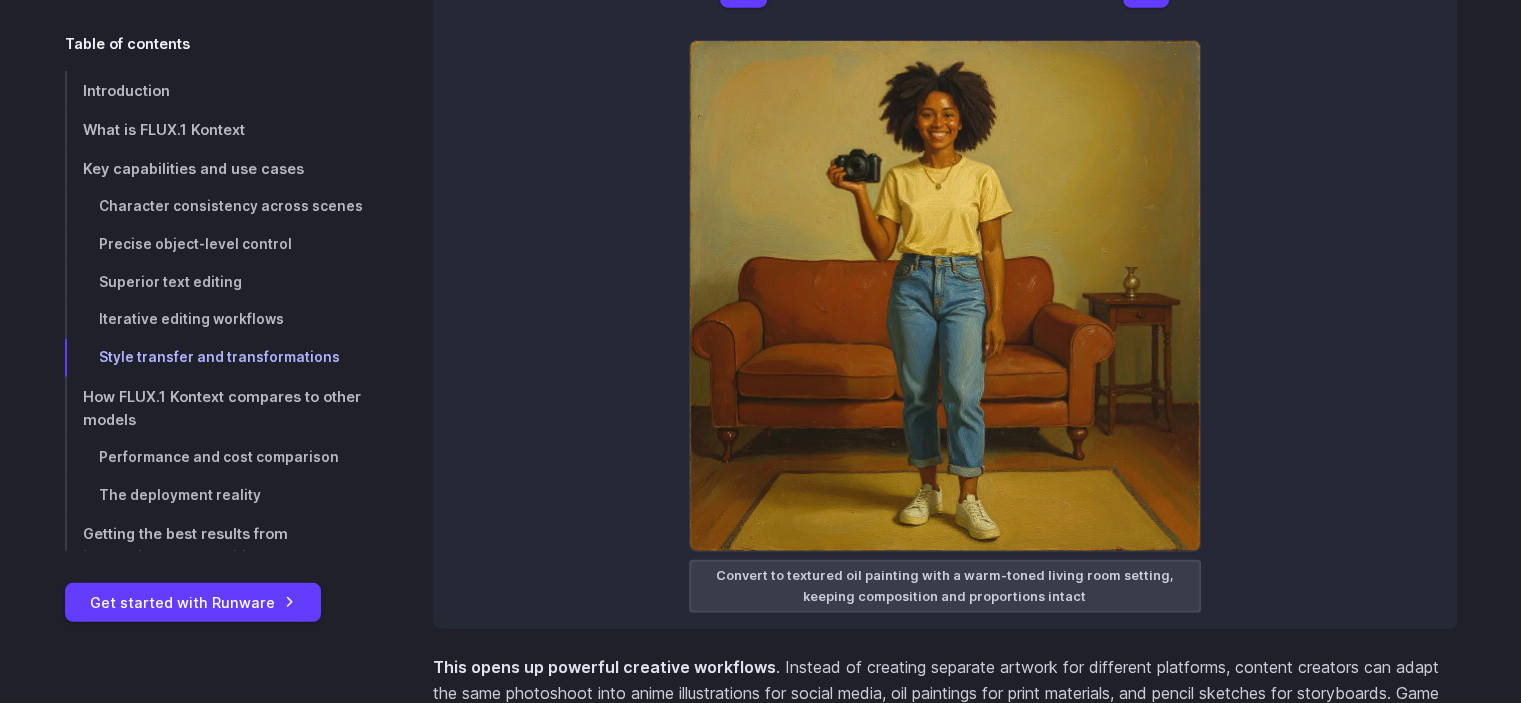 scroll, scrollTop: 13373, scrollLeft: 0, axis: vertical 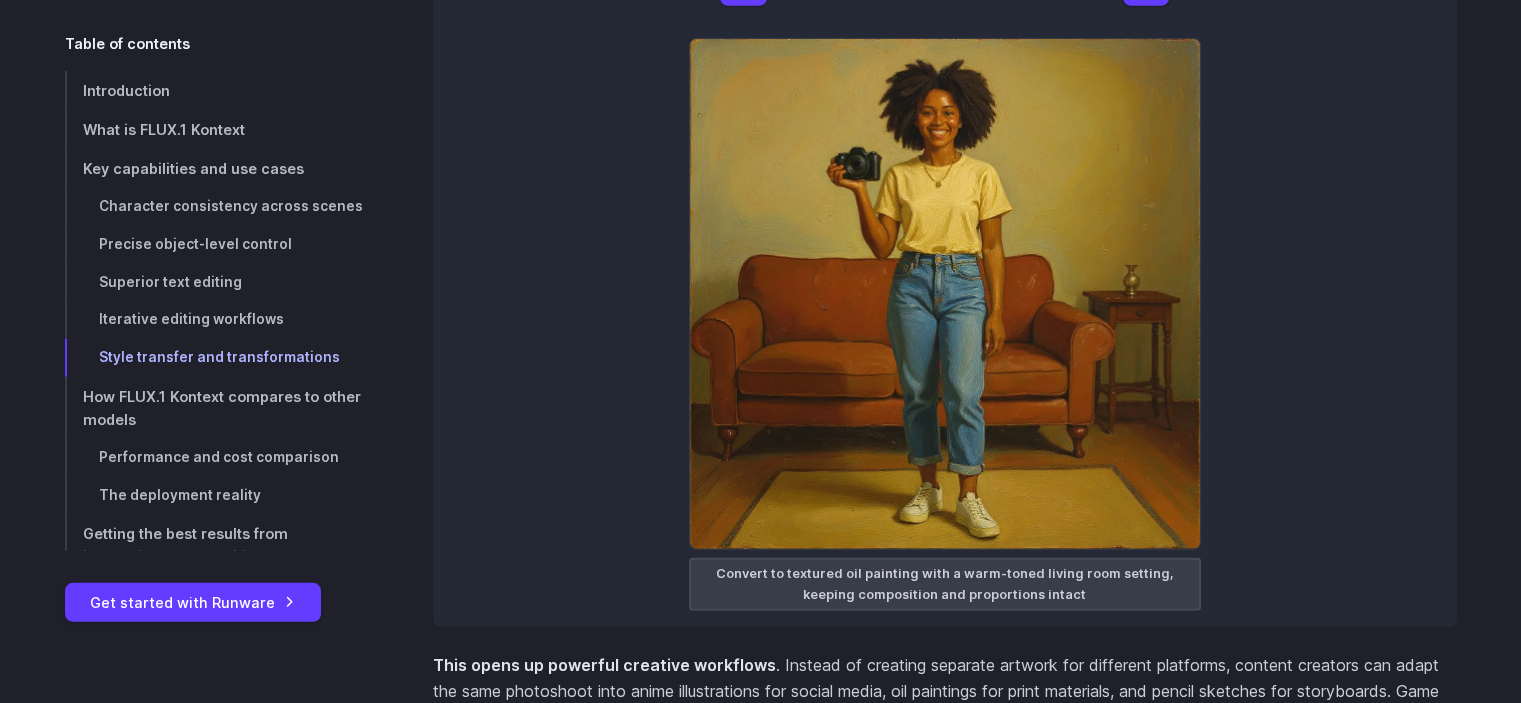 click on "Convert to textured oil painting with a warm-toned living room setting, keeping composition and proportions intact" at bounding box center [945, 584] 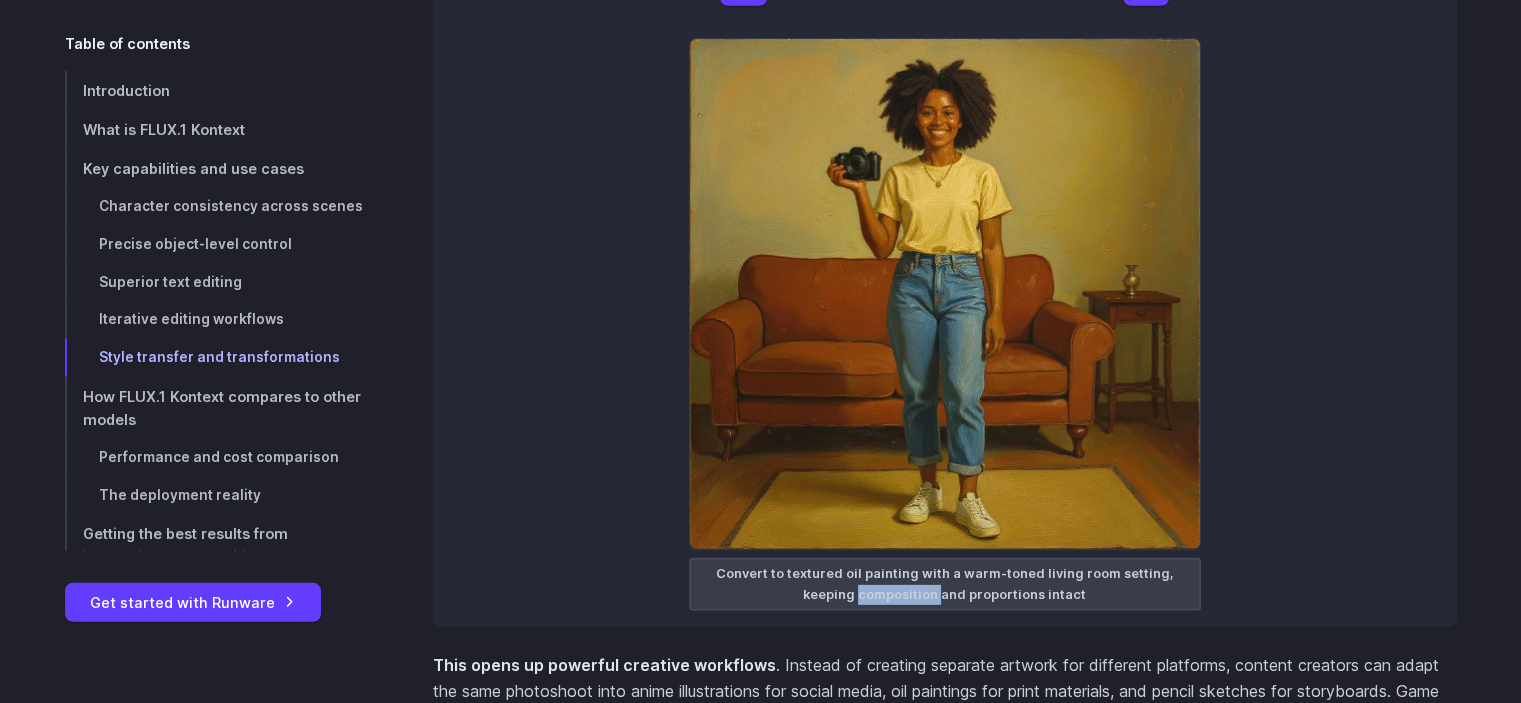 click on "Convert to textured oil painting with a warm-toned living room setting, keeping composition and proportions intact" at bounding box center (945, 584) 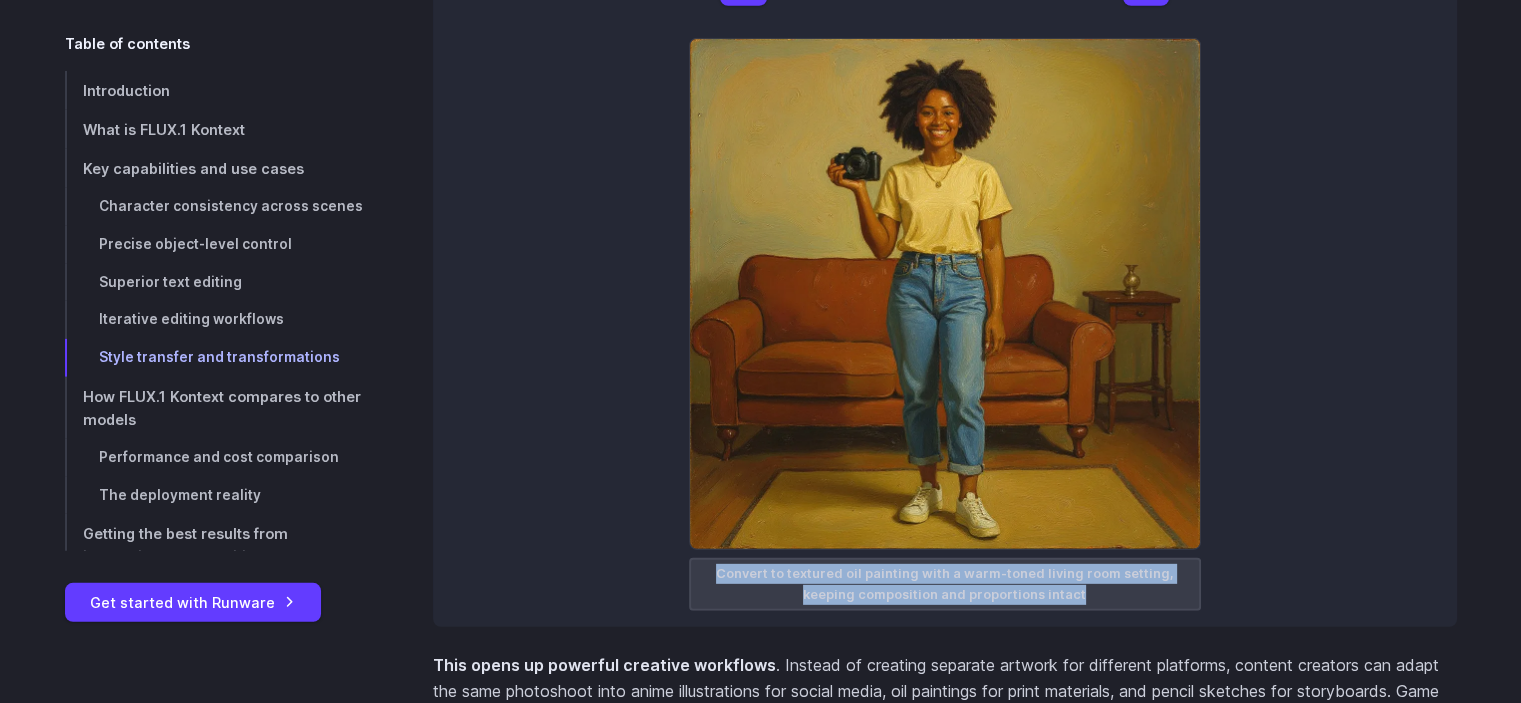 click on "Convert to textured oil painting with a warm-toned living room setting, keeping composition and proportions intact" at bounding box center [945, 584] 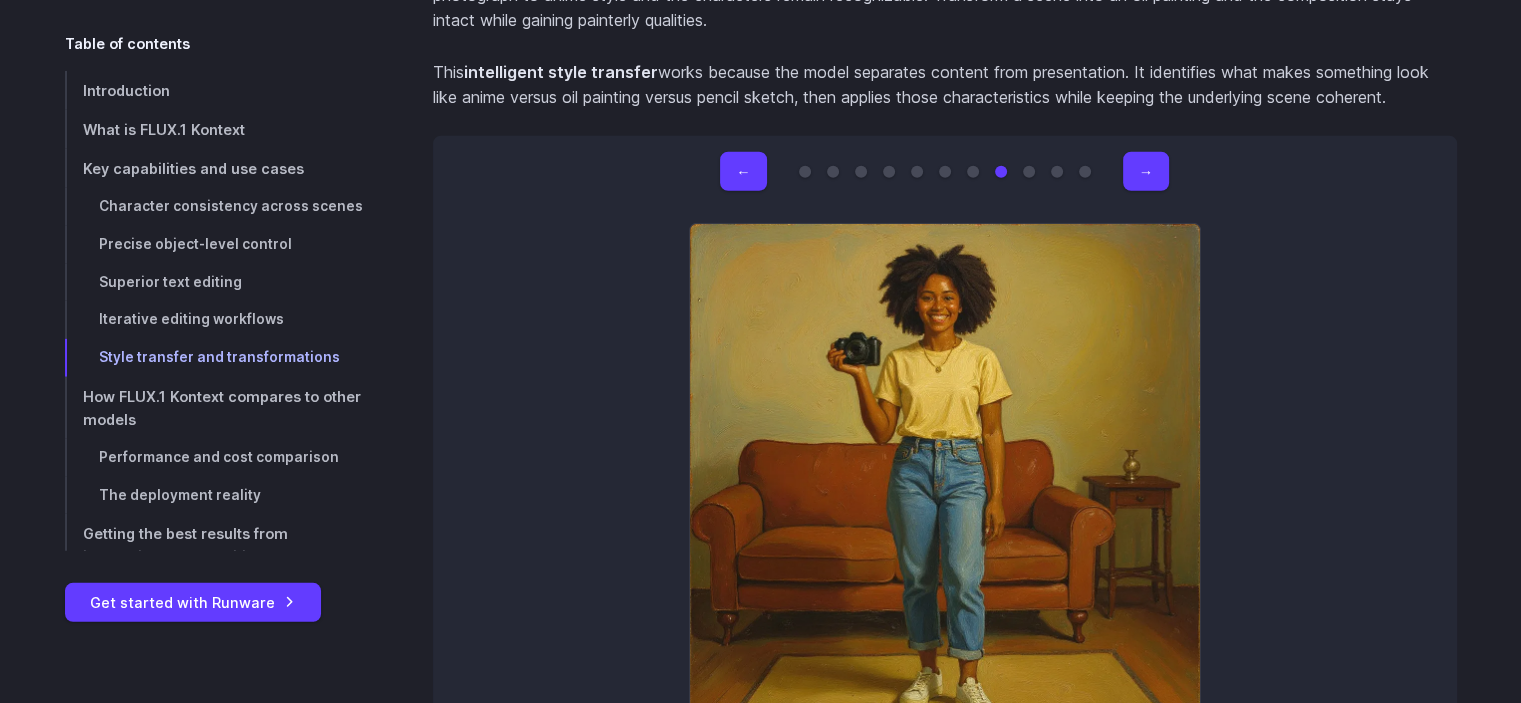 scroll, scrollTop: 13185, scrollLeft: 0, axis: vertical 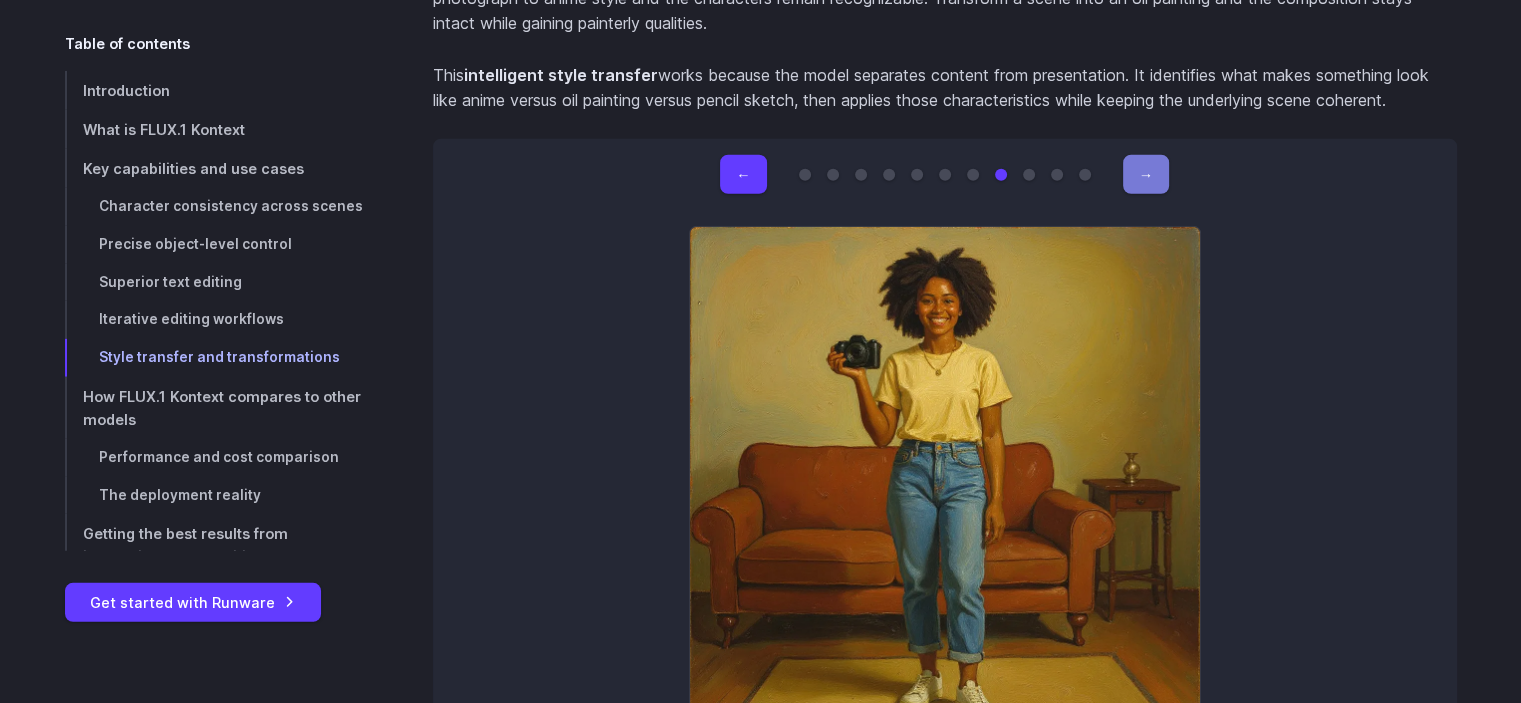 click on "→" at bounding box center (1146, 174) 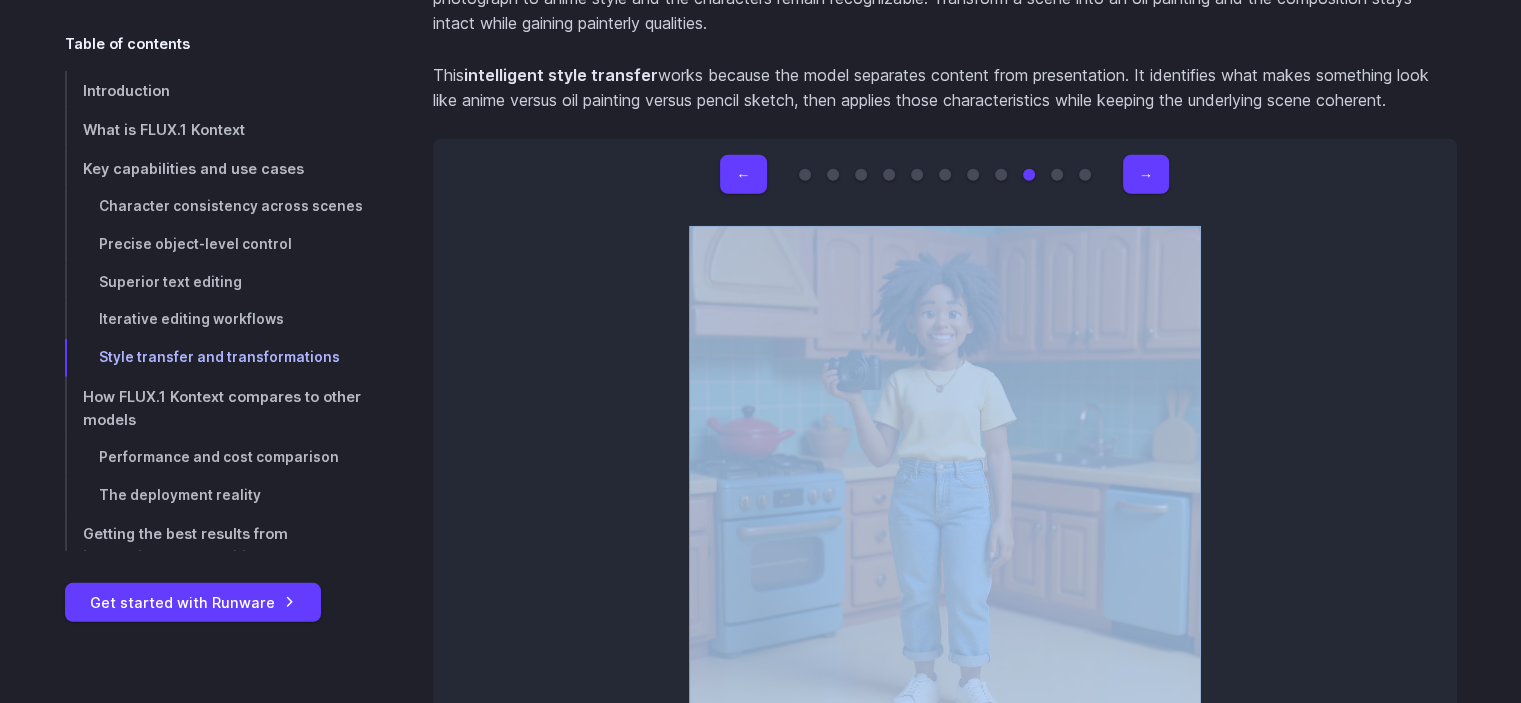 click on "←                                                                               →                    Original image        Rebuild the entire scene using colorful LEGO bricks, preserving the pose, facial expression, and object placement        Apply a vaporwave aesthetic to the scene, with pastel gradients, neon lighting, and surreal background elements, while keeping the subject intact        Transform into Van Gogh style with expressive brush strokes and a swirling countryside background, keeping the subject’s pose and outfit intact        Transform into anime style with a soft pastel park background, keeping the subject’s pose and expression intact        Render in Pixar-style 3D with bright lighting and a cozy creative studio background, preserving facial features and camera        Draw as a fantasy ink illustration set in a medieval castle hallway, preserving the character’s outfit and expression" at bounding box center (945, 477) 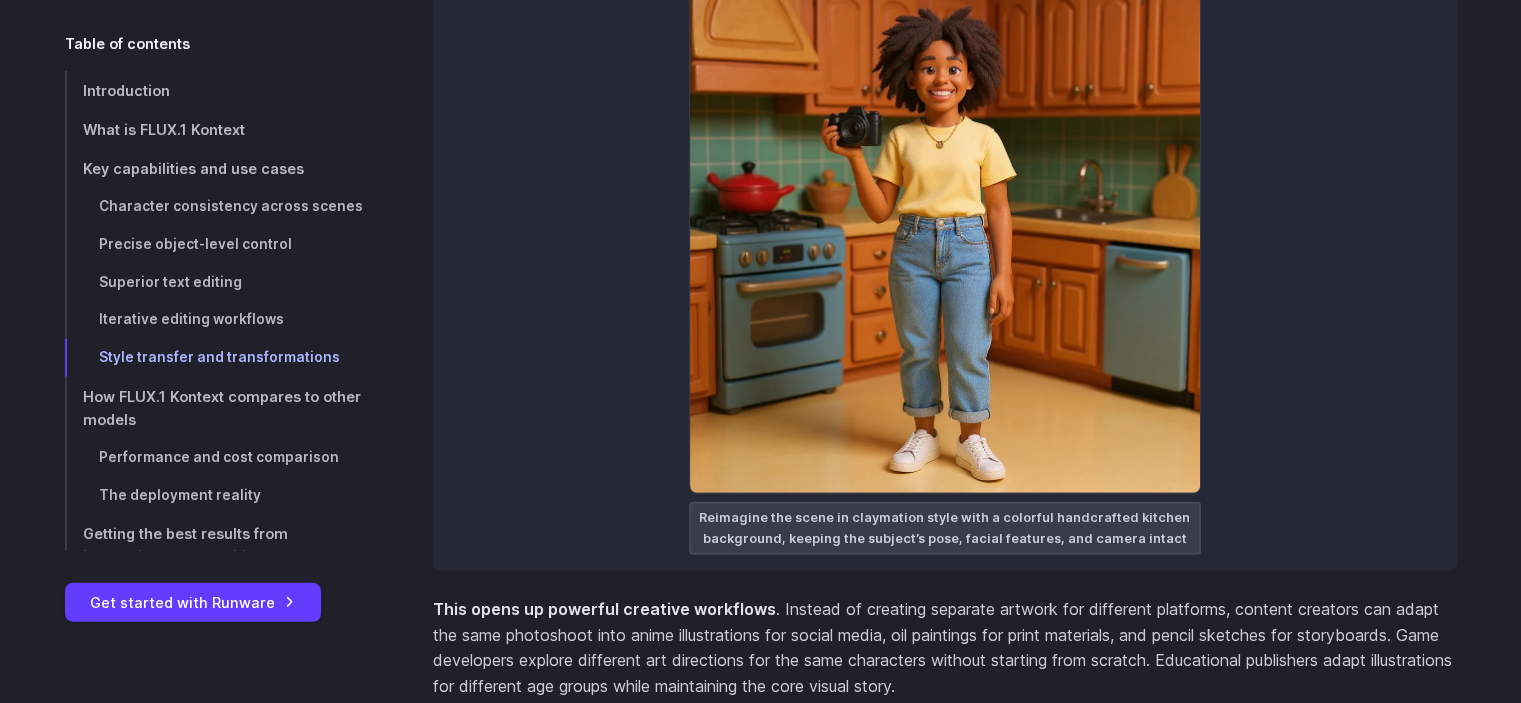 scroll, scrollTop: 13438, scrollLeft: 0, axis: vertical 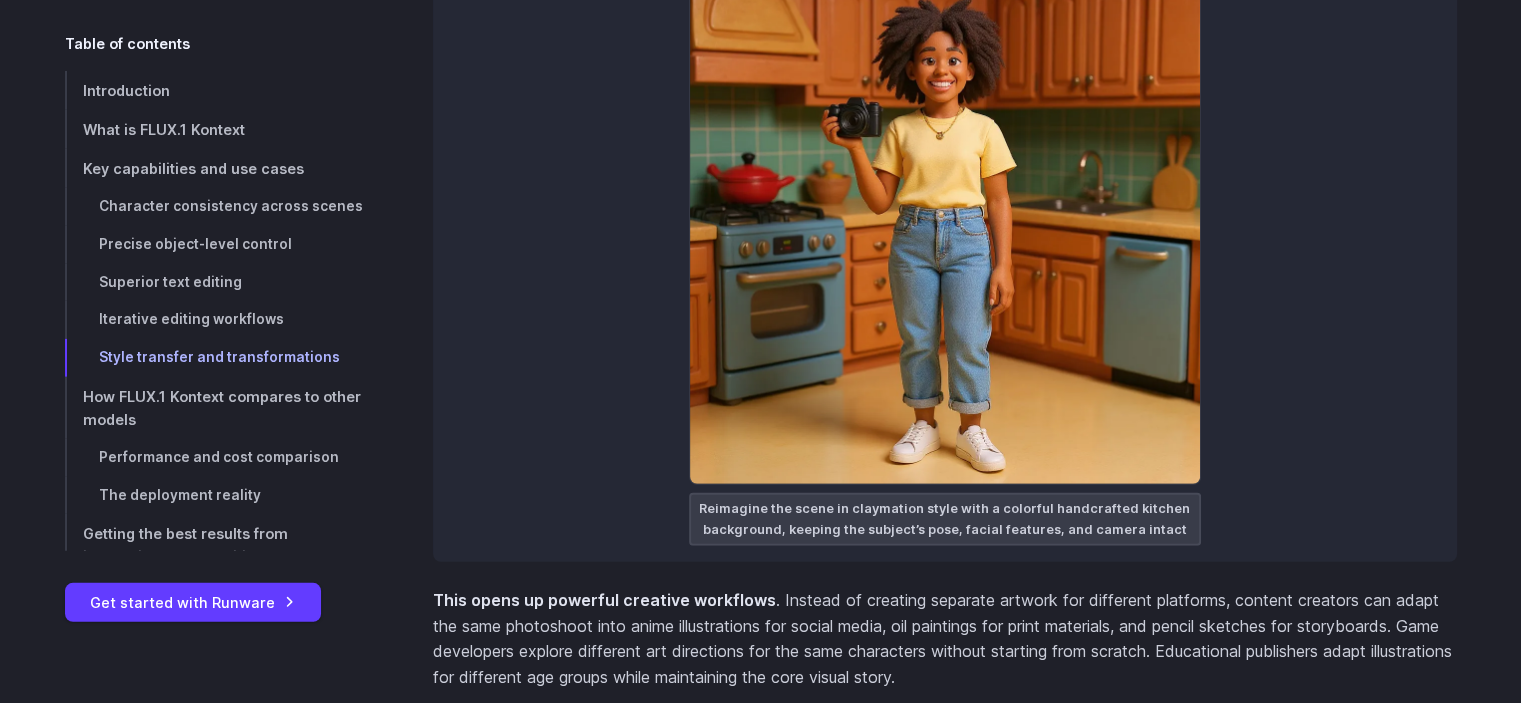 click on "Reimagine the scene in claymation style with a colorful handcrafted kitchen background, keeping the subject’s pose, facial features, and camera intact" at bounding box center [945, 519] 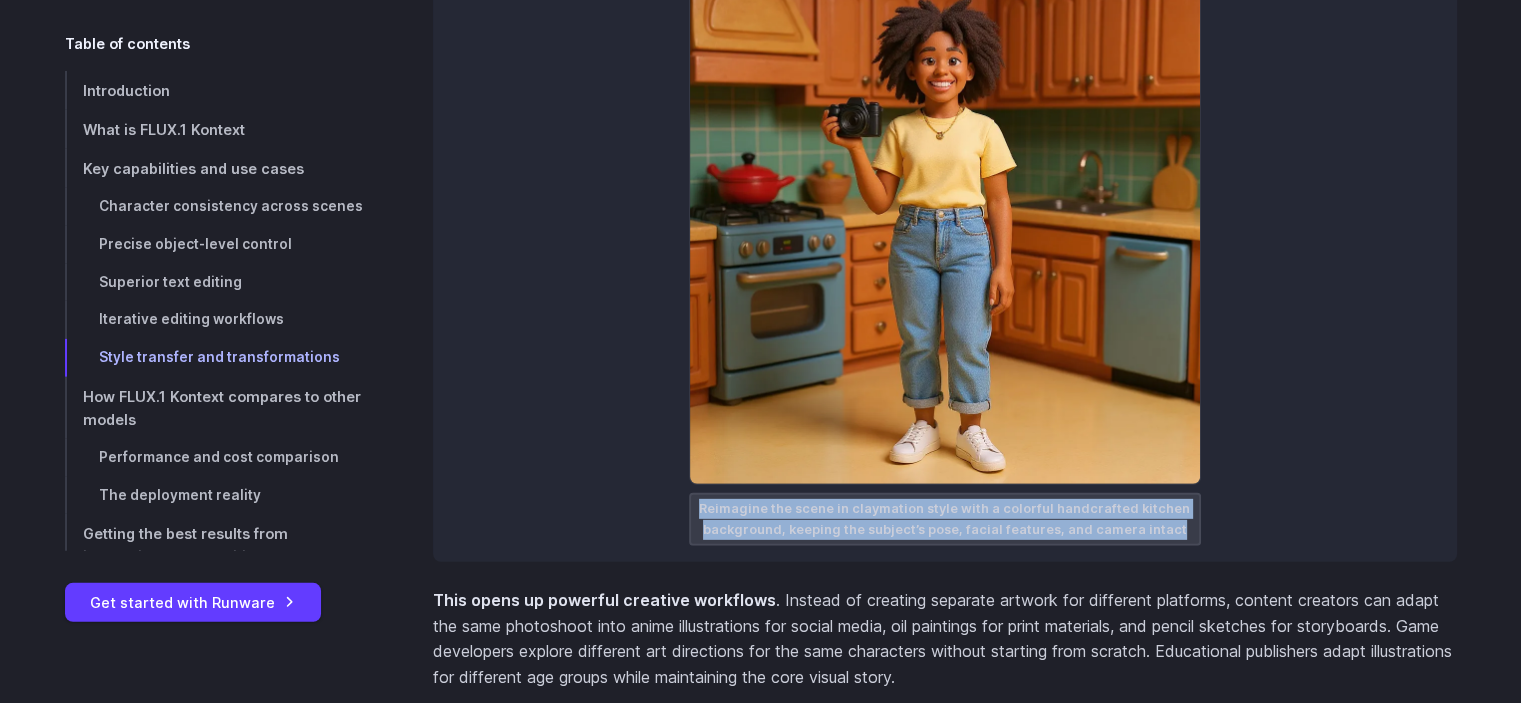 click on "Reimagine the scene in claymation style with a colorful handcrafted kitchen background, keeping the subject’s pose, facial features, and camera intact" at bounding box center (945, 519) 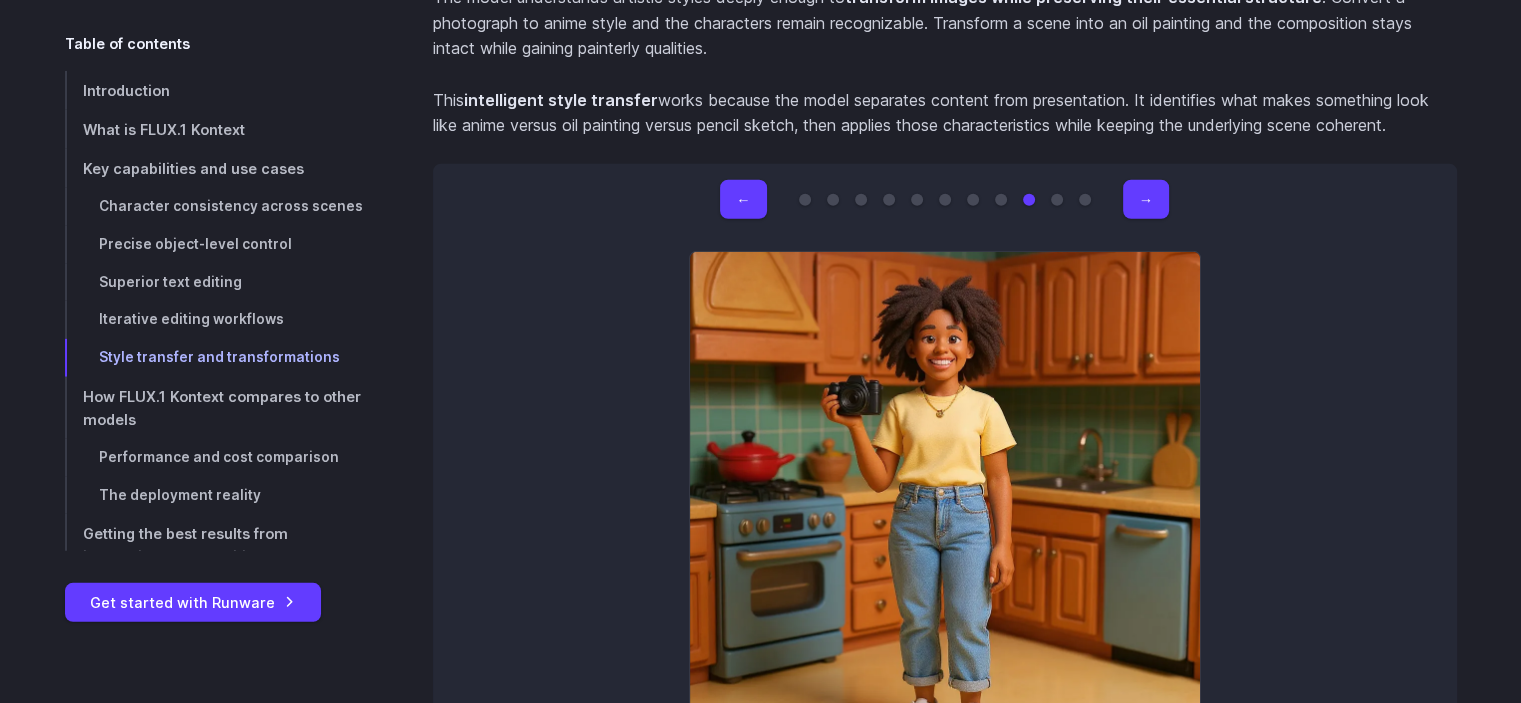 scroll, scrollTop: 13160, scrollLeft: 0, axis: vertical 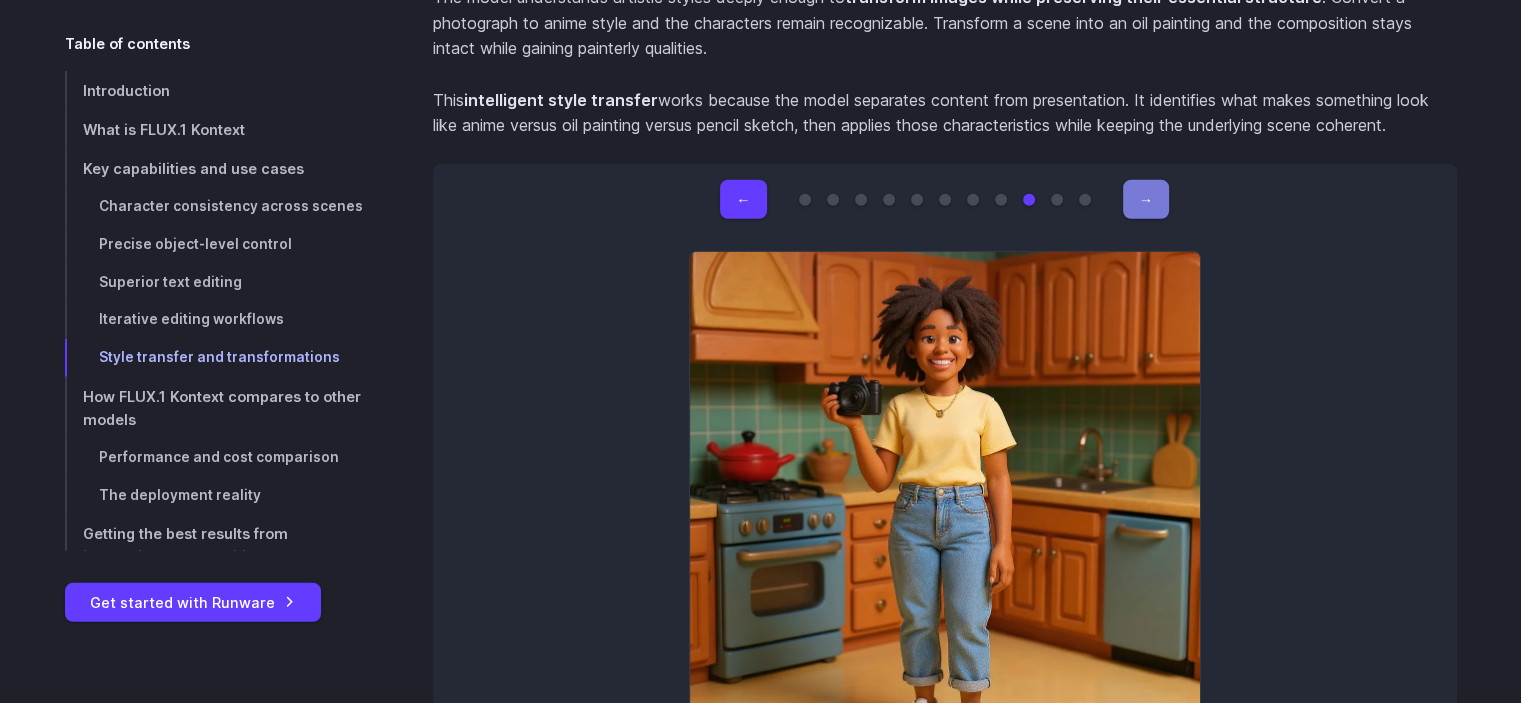 click on "→" at bounding box center [1146, 199] 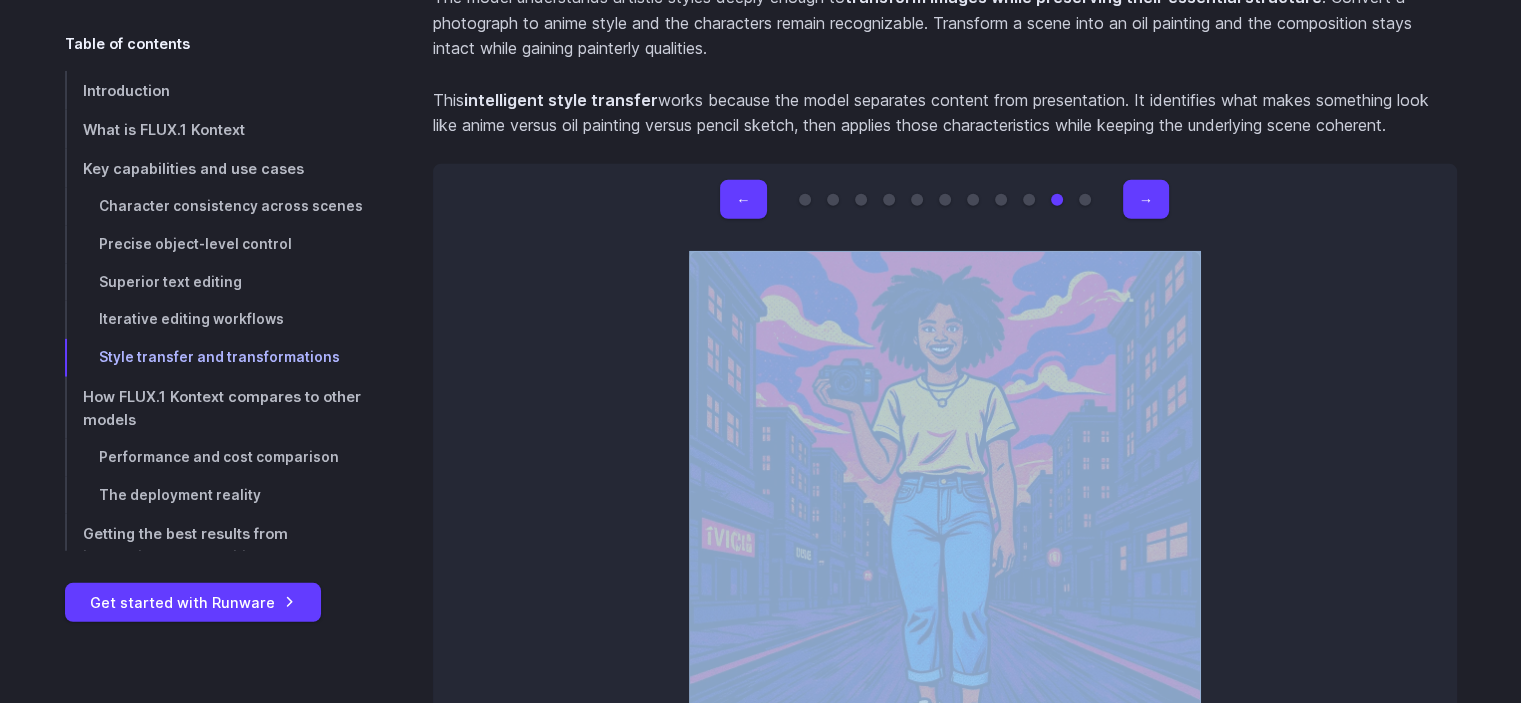 click on "←                                                                               →                    Original image        Rebuild the entire scene using colorful LEGO bricks, preserving the pose, facial expression, and object placement        Apply a vaporwave aesthetic to the scene, with pastel gradients, neon lighting, and surreal background elements, while keeping the subject intact        Transform into Van Gogh style with expressive brush strokes and a swirling countryside background, keeping the subject’s pose and outfit intact        Transform into anime style with a soft pastel park background, keeping the subject’s pose and expression intact        Render in Pixar-style 3D with bright lighting and a cozy creative studio background, preserving facial features and camera        Draw as a fantasy ink illustration set in a medieval castle hallway, preserving the character’s outfit and expression" at bounding box center (945, 502) 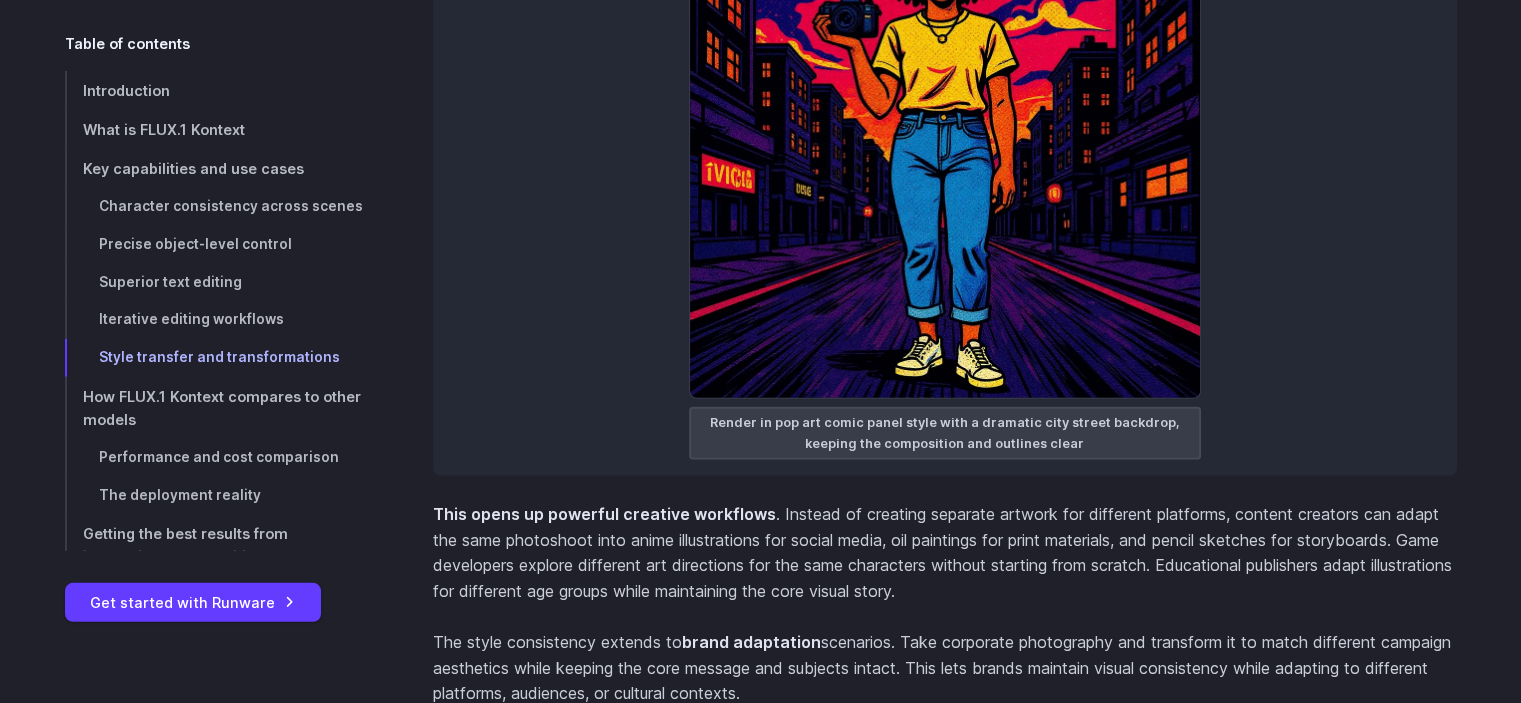 scroll, scrollTop: 13504, scrollLeft: 0, axis: vertical 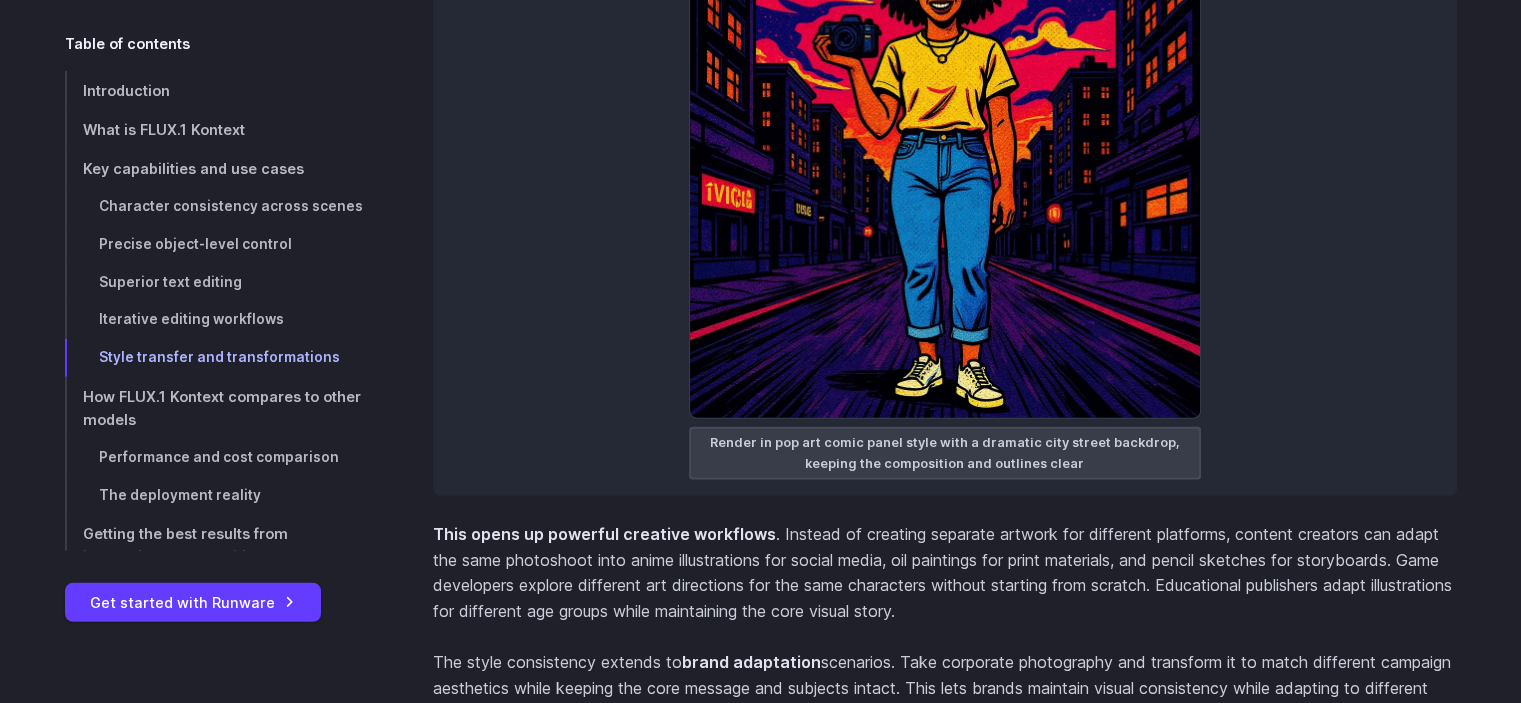 click on "Render in pop art comic panel style with a dramatic city street backdrop, keeping the composition and outlines clear" at bounding box center (945, 453) 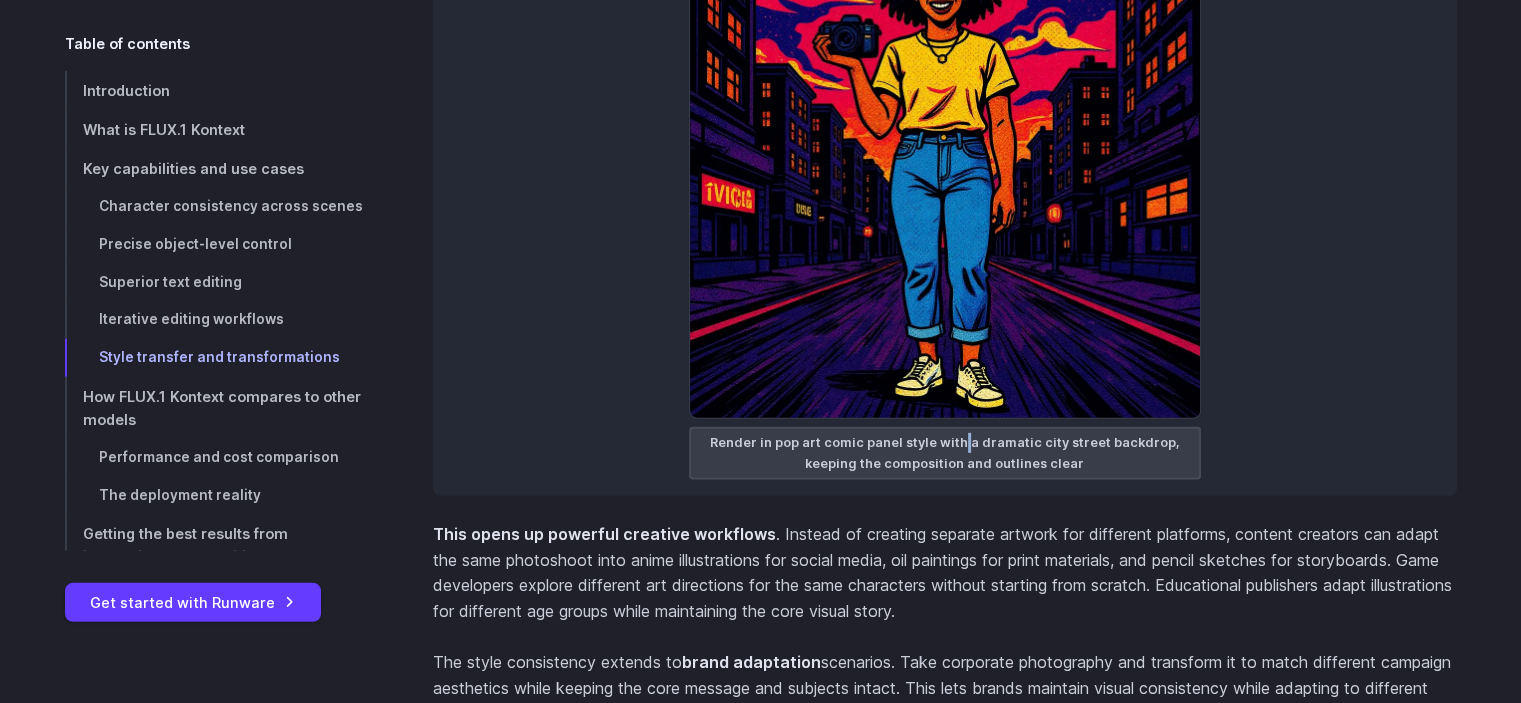 click on "Render in pop art comic panel style with a dramatic city street backdrop, keeping the composition and outlines clear" at bounding box center [945, 453] 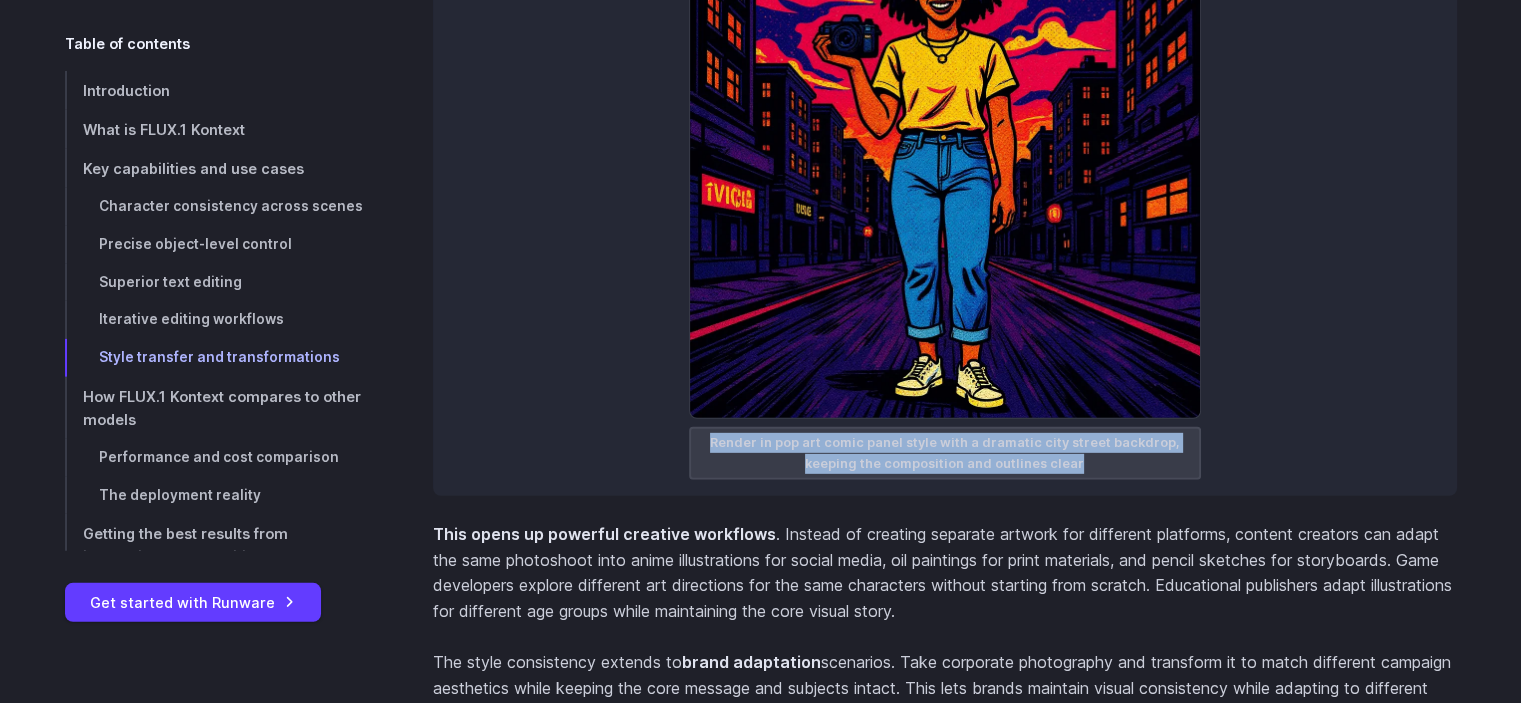 click on "Render in pop art comic panel style with a dramatic city street backdrop, keeping the composition and outlines clear" at bounding box center [945, 453] 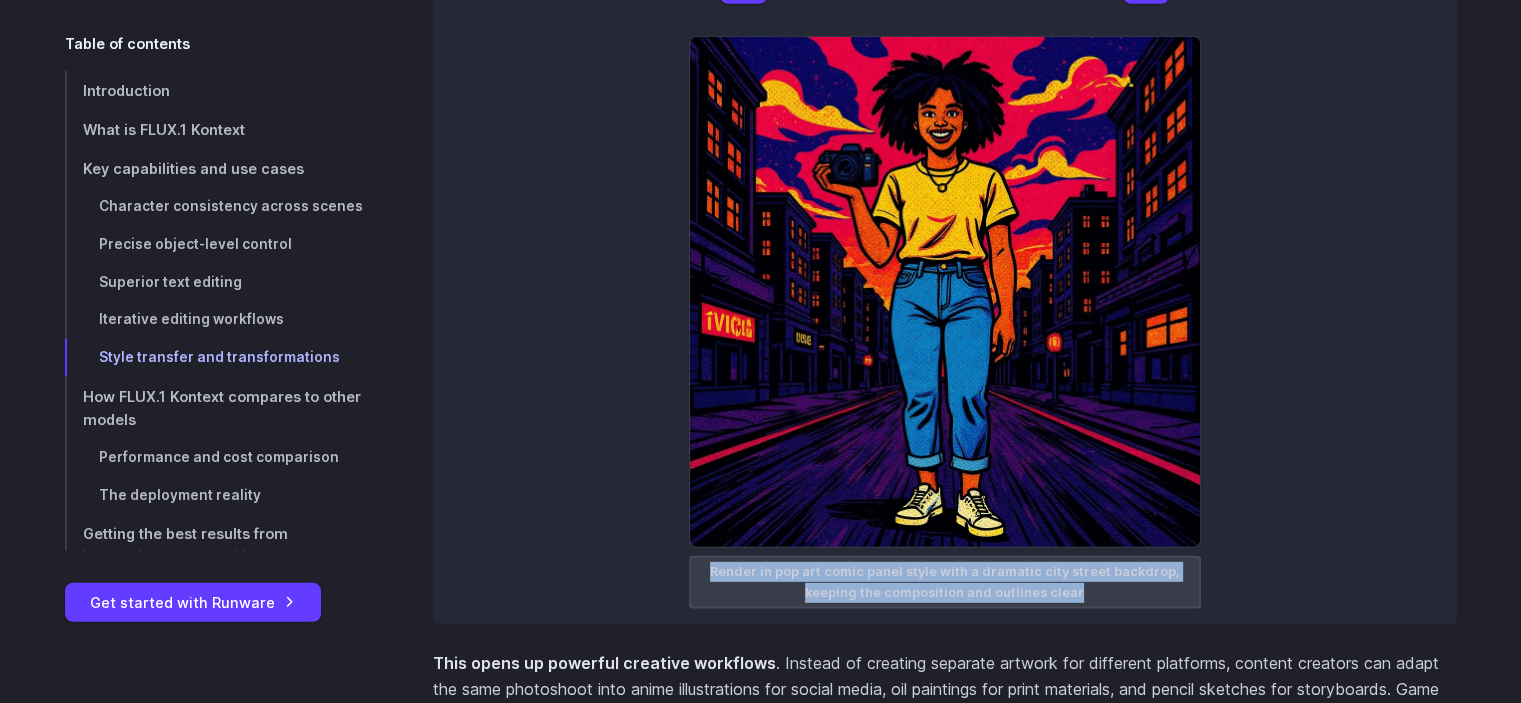 scroll, scrollTop: 13170, scrollLeft: 0, axis: vertical 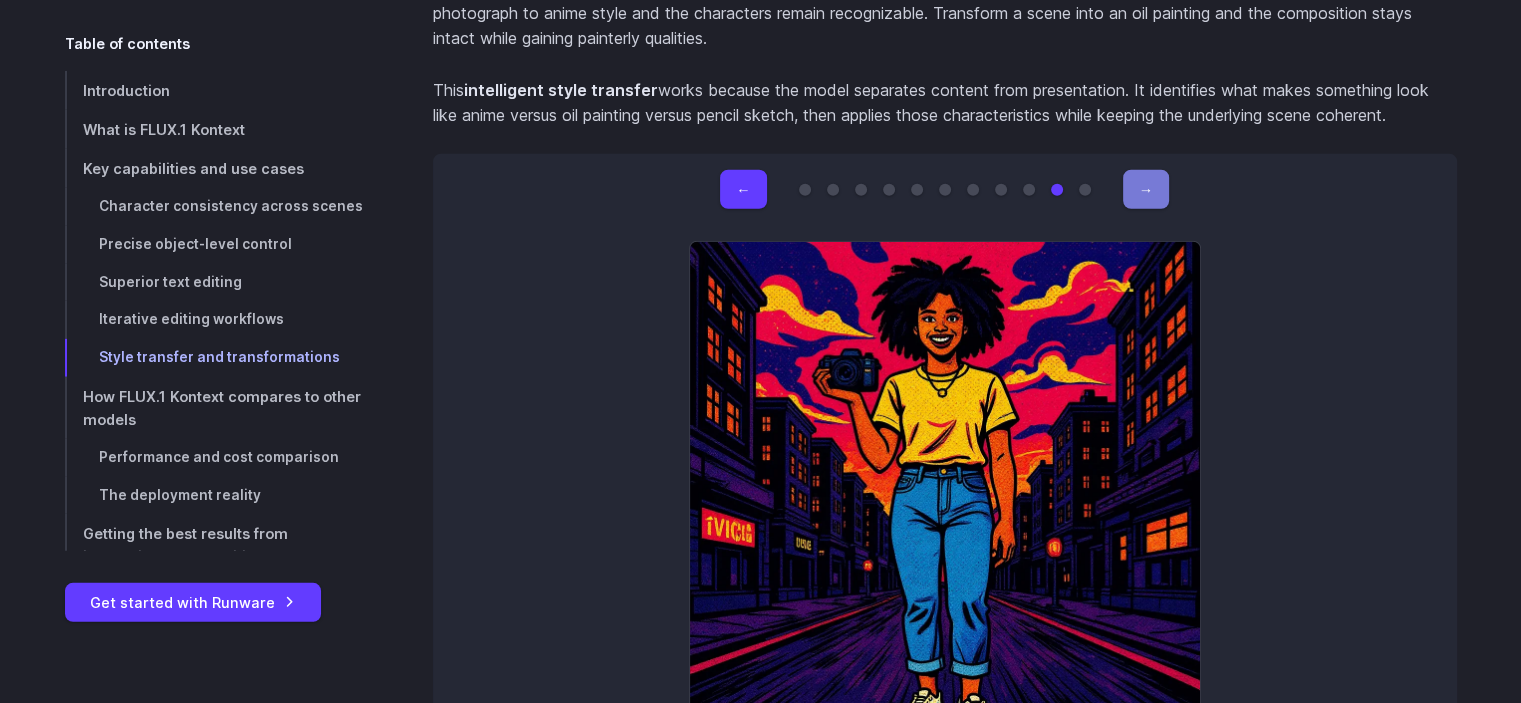 click on "→" at bounding box center (1146, 189) 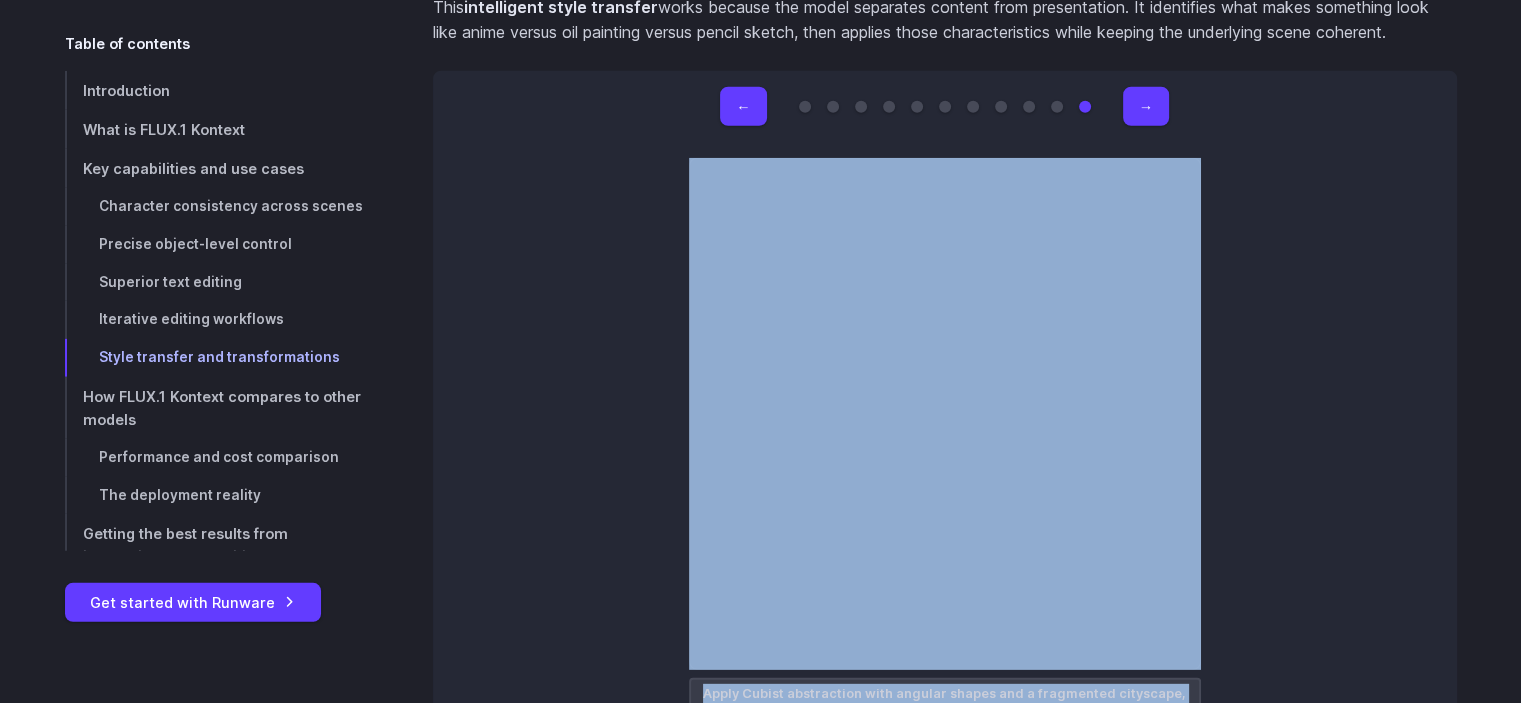 scroll, scrollTop: 13353, scrollLeft: 0, axis: vertical 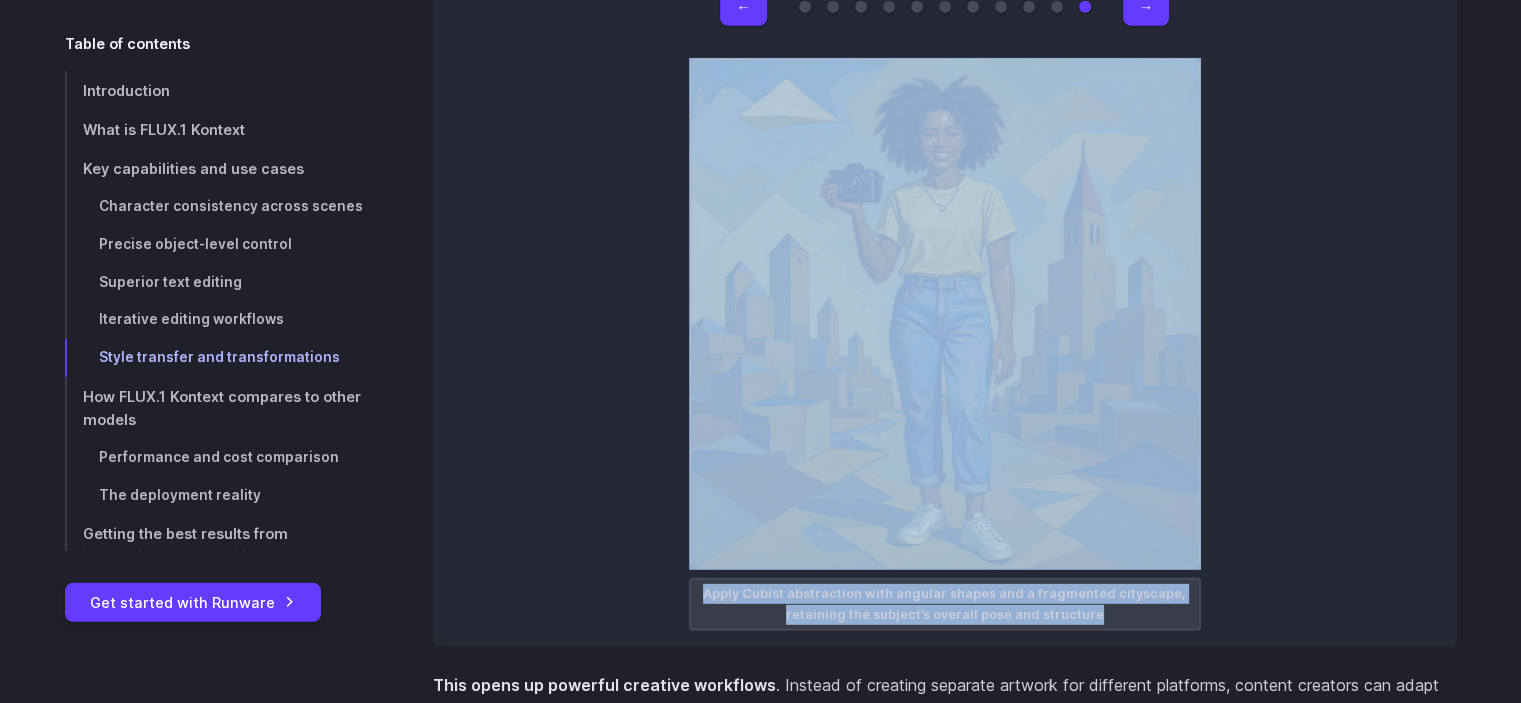 click on "←                                                                               →                    Original image        Rebuild the entire scene using colorful LEGO bricks, preserving the pose, facial expression, and object placement        Apply a vaporwave aesthetic to the scene, with pastel gradients, neon lighting, and surreal background elements, while keeping the subject intact        Transform into Van Gogh style with expressive brush strokes and a swirling countryside background, keeping the subject’s pose and outfit intact        Transform into anime style with a soft pastel park background, keeping the subject’s pose and expression intact        Render in Pixar-style 3D with bright lighting and a cozy creative studio background, preserving facial features and camera        Draw as a fantasy ink illustration set in a medieval castle hallway, preserving the character’s outfit and expression" at bounding box center [945, 309] 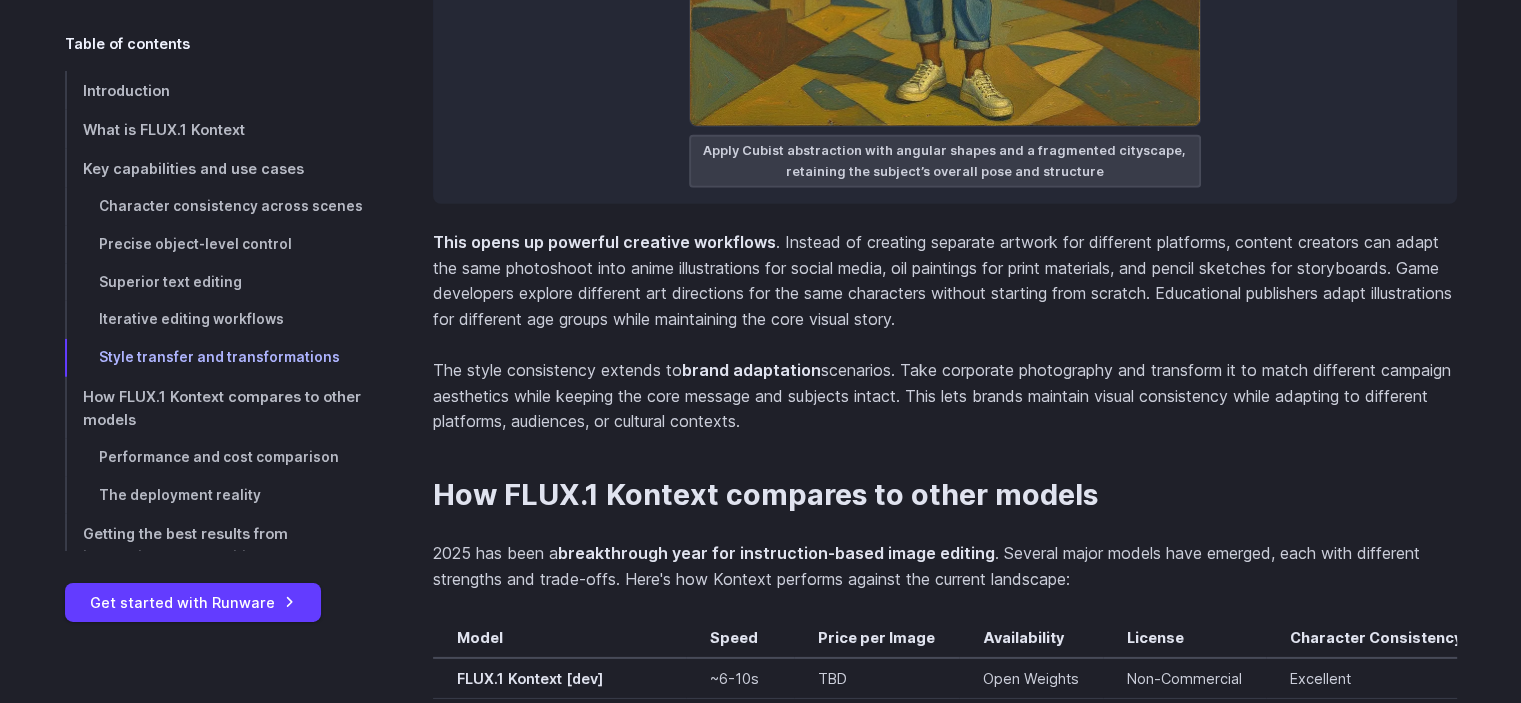 scroll, scrollTop: 13805, scrollLeft: 0, axis: vertical 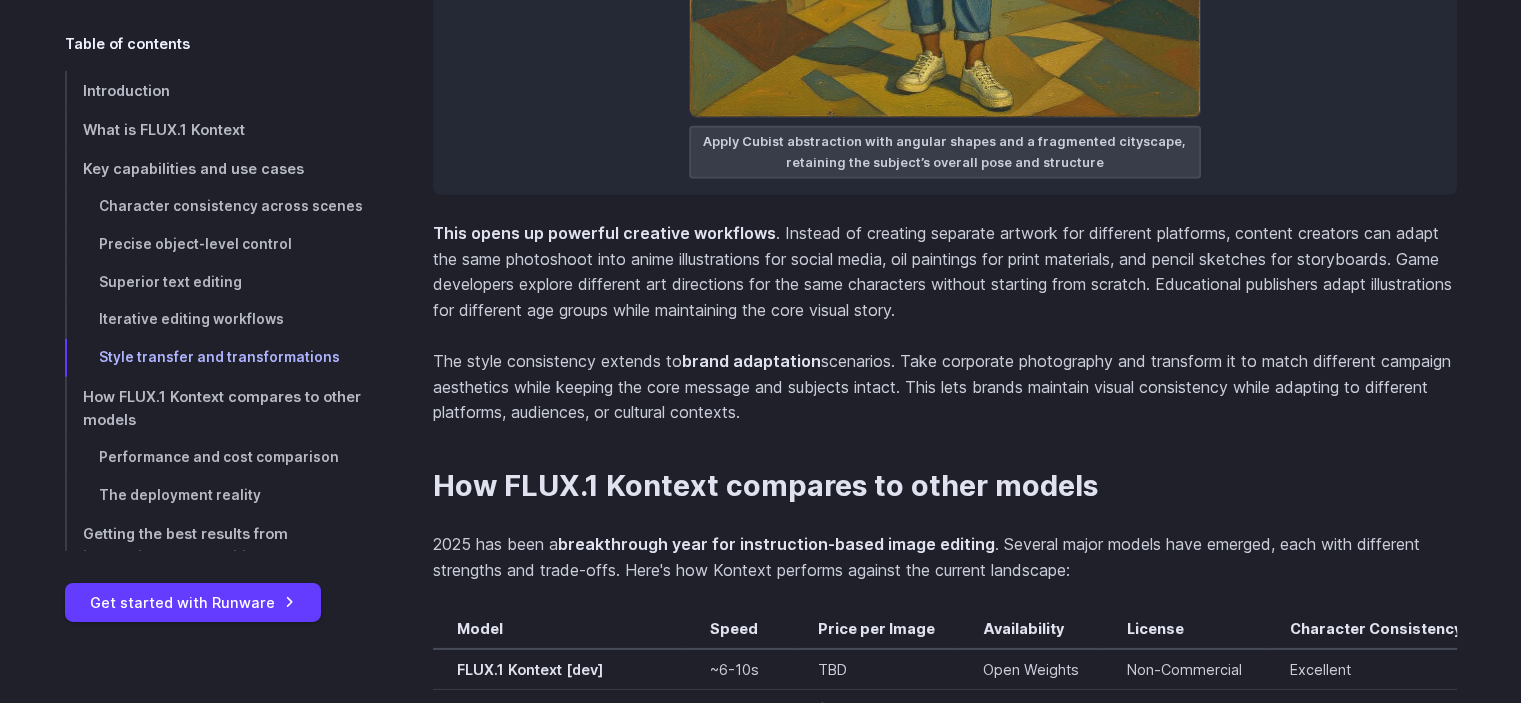 click on "This opens up powerful creative workflows . Instead of creating separate artwork for different platforms, content creators can adapt the same photoshoot into anime illustrations for social media, oil paintings for print materials, and pencil sketches for storyboards. Game developers explore different art directions for the same characters without starting from scratch. Educational publishers adapt illustrations for different age groups while maintaining the core visual story." at bounding box center (945, 272) 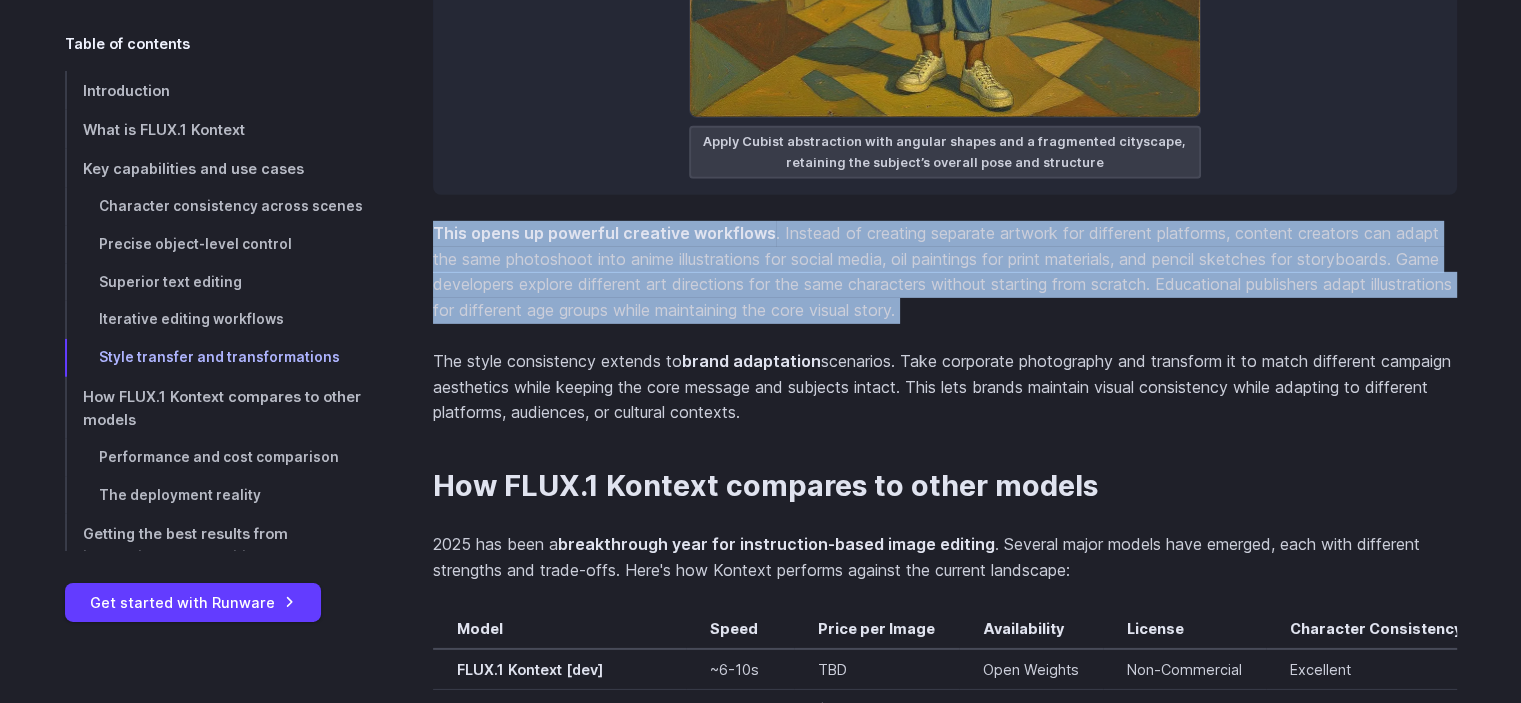 click on "This opens up powerful creative workflows . Instead of creating separate artwork for different platforms, content creators can adapt the same photoshoot into anime illustrations for social media, oil paintings for print materials, and pencil sketches for storyboards. Game developers explore different art directions for the same characters without starting from scratch. Educational publishers adapt illustrations for different age groups while maintaining the core visual story." at bounding box center [945, 272] 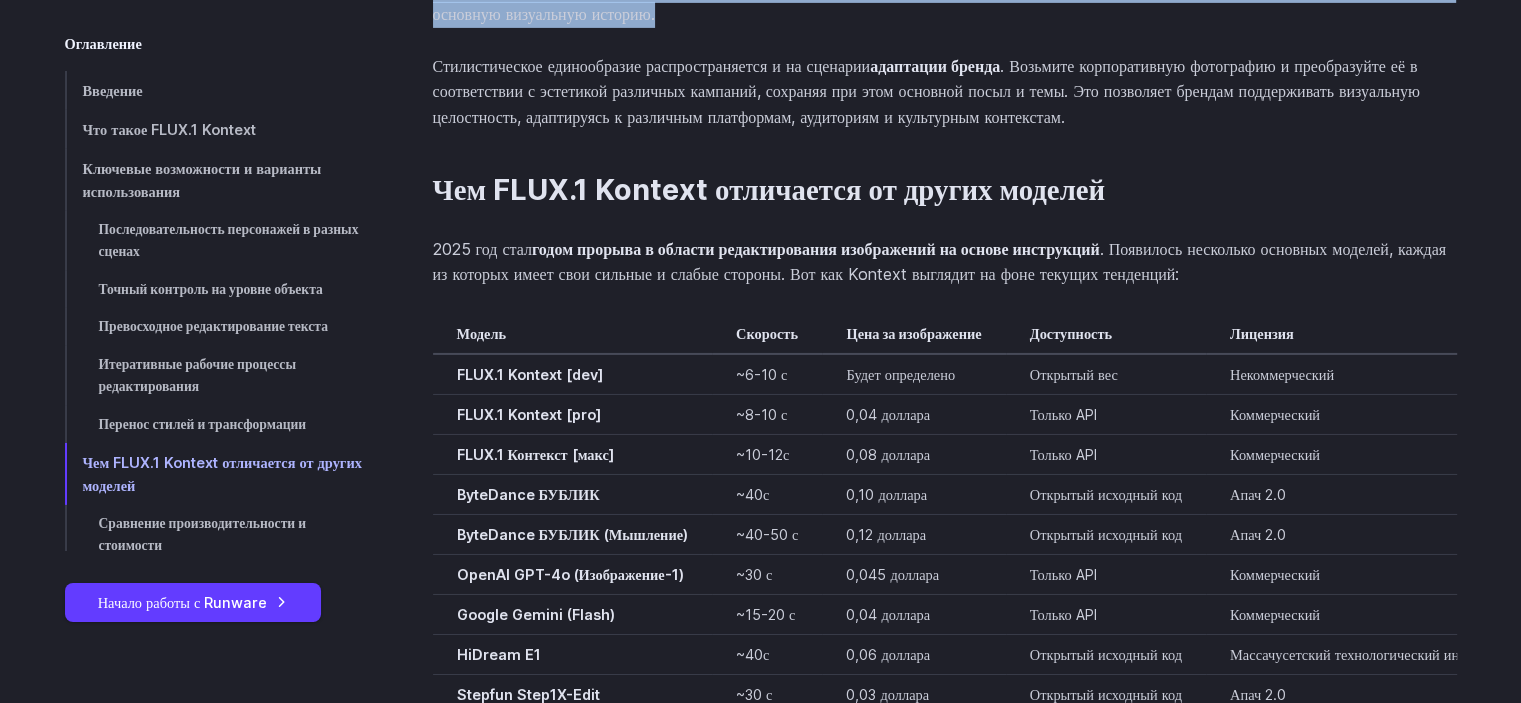 scroll, scrollTop: 14385, scrollLeft: 0, axis: vertical 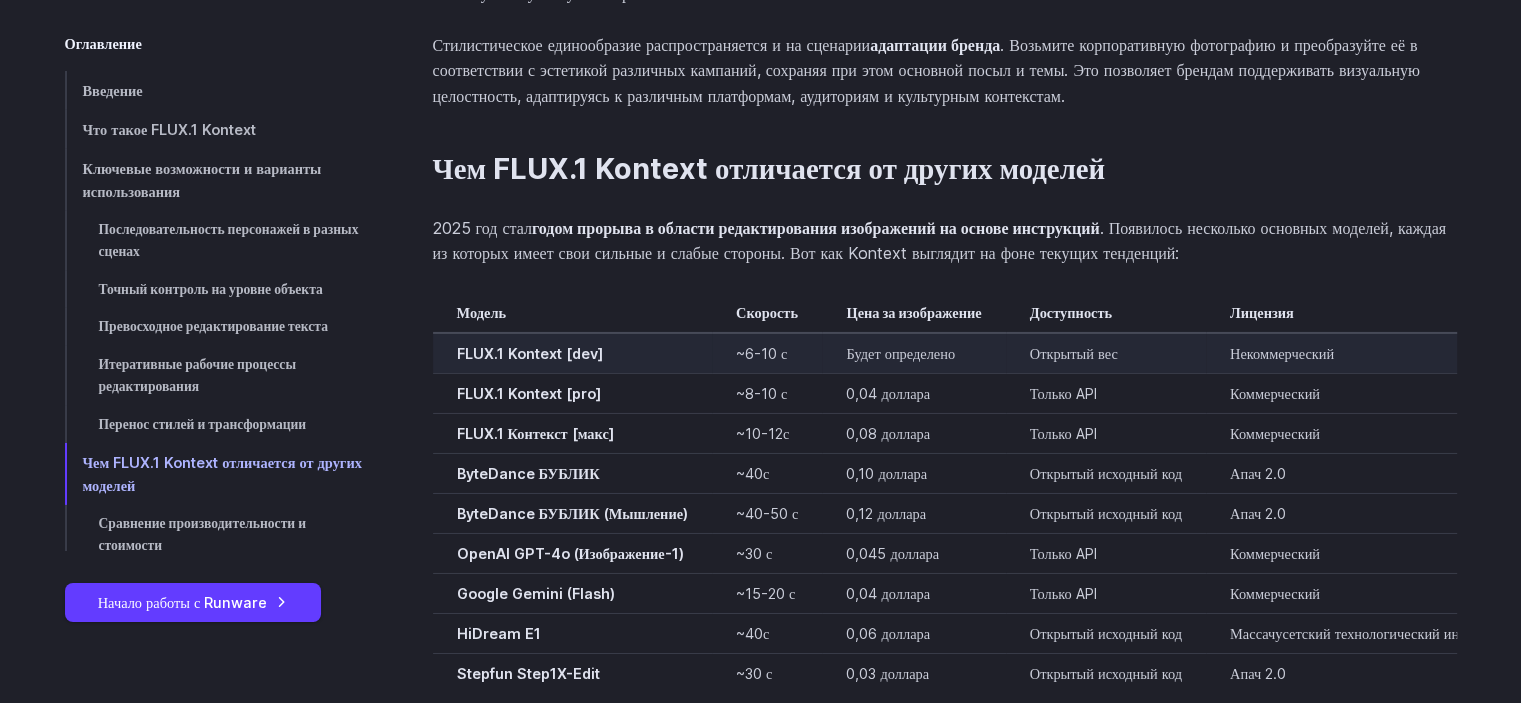 click on "FLUX.1 Kontext [dev]" at bounding box center (572, 353) 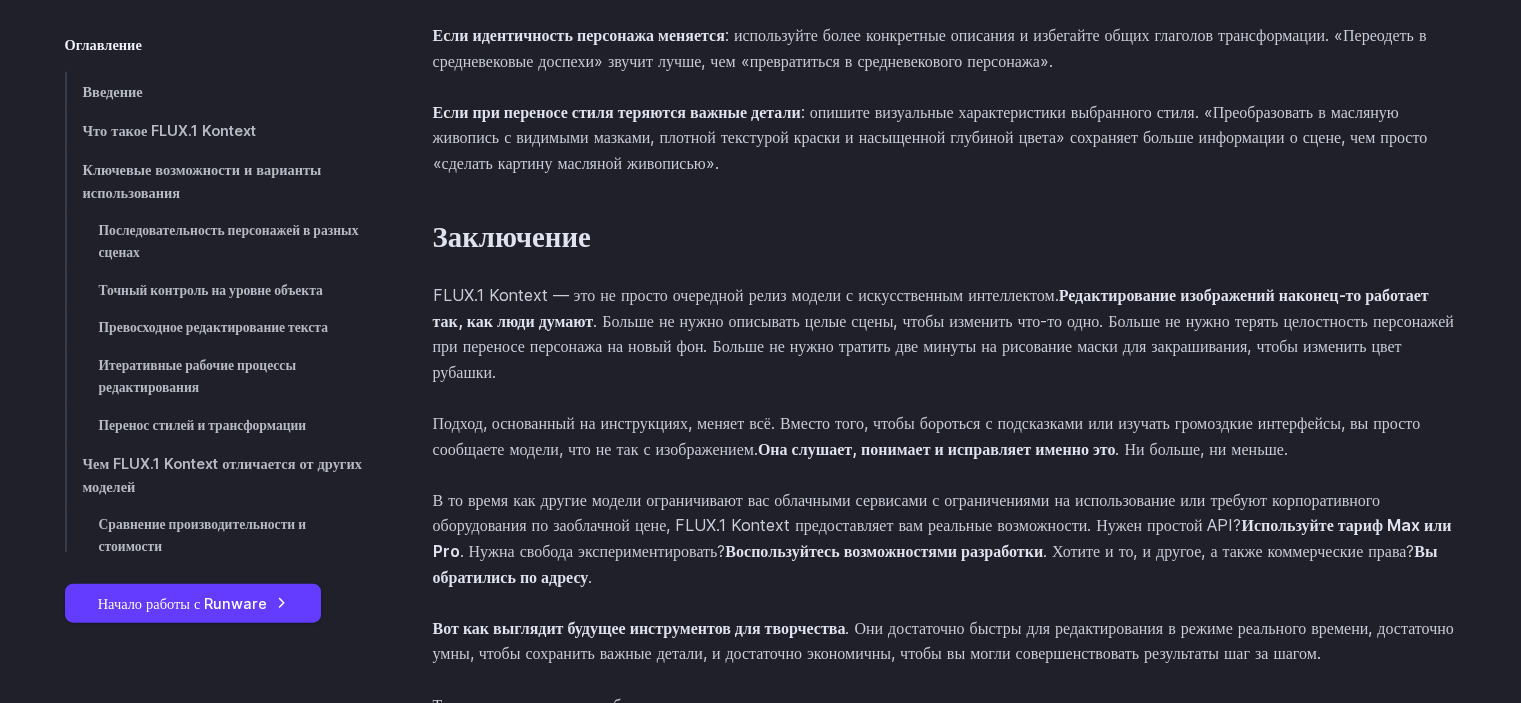 scroll, scrollTop: 19540, scrollLeft: 0, axis: vertical 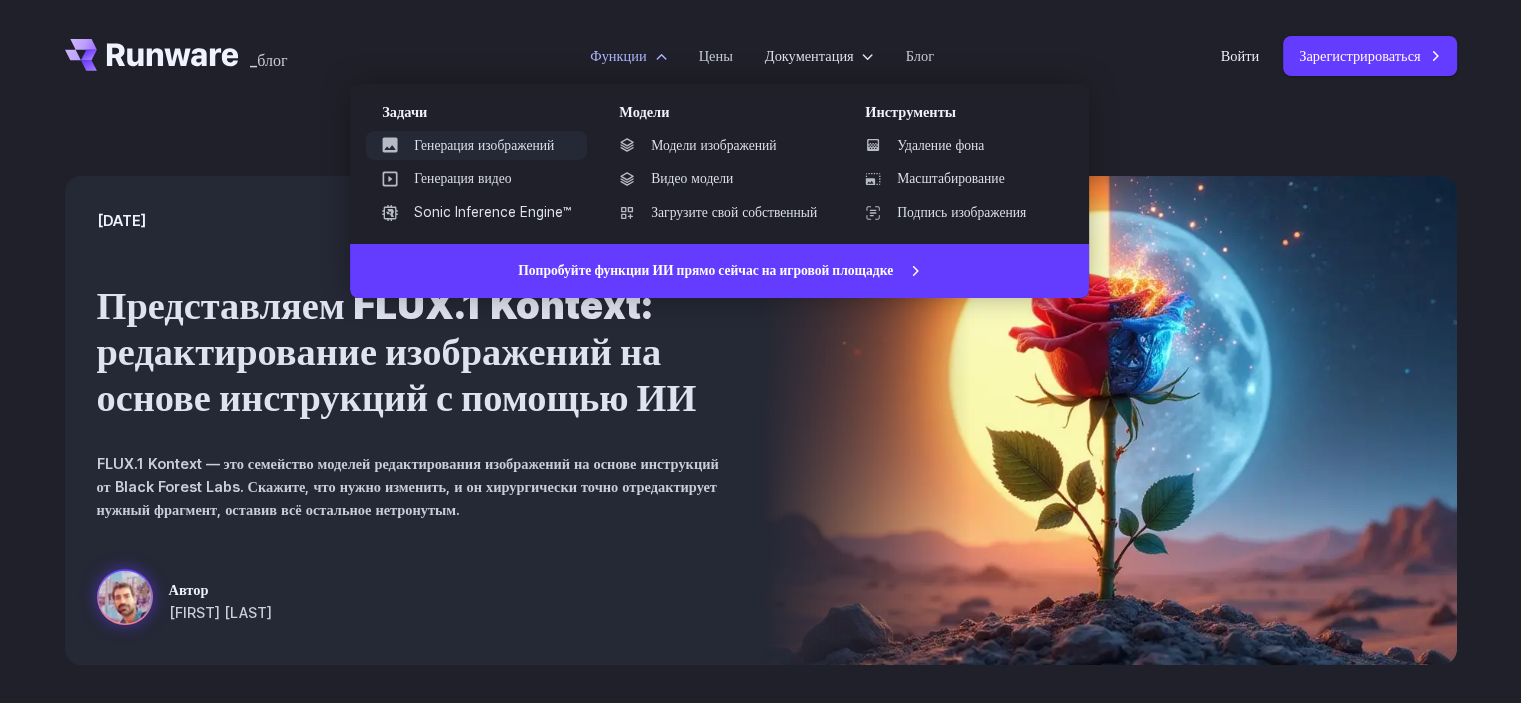 click on "Генерация изображений" at bounding box center (484, 145) 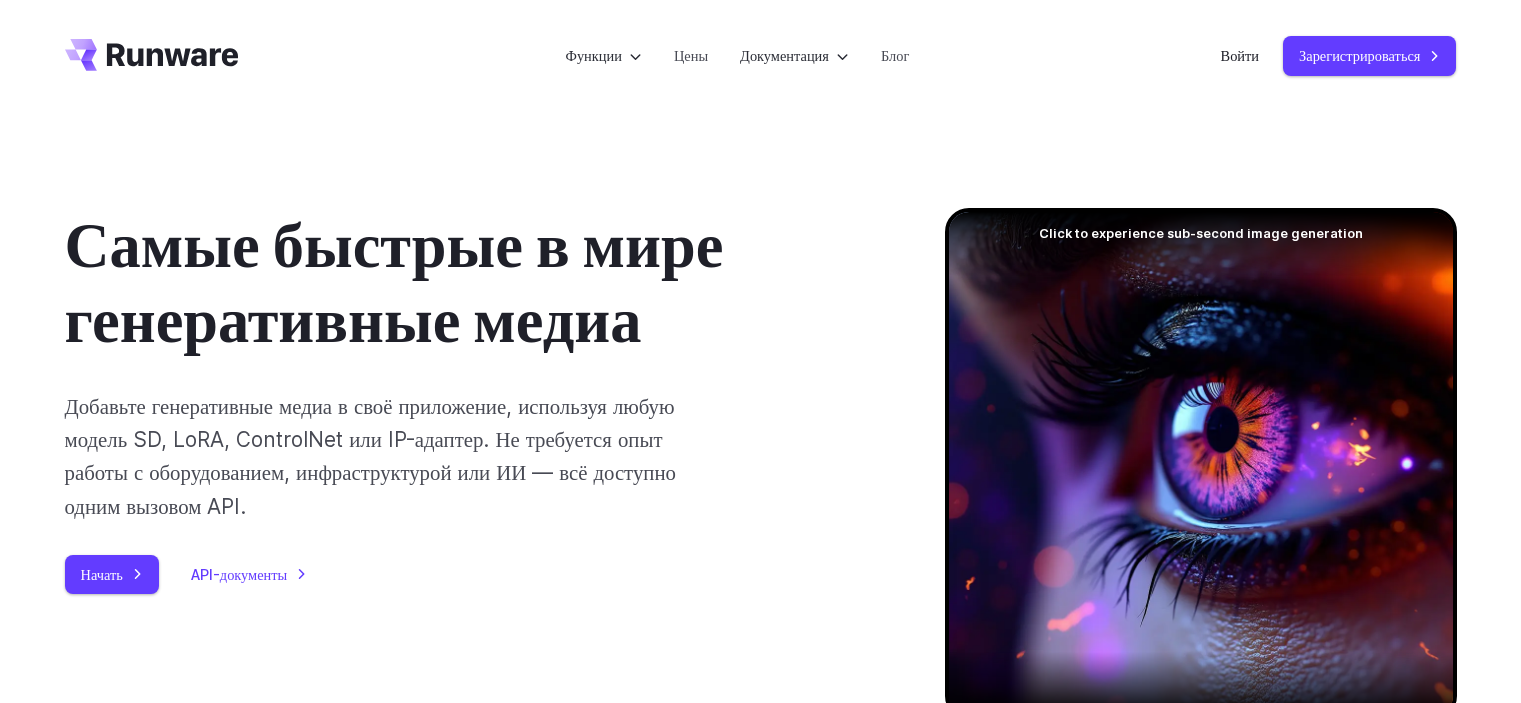 scroll, scrollTop: 0, scrollLeft: 0, axis: both 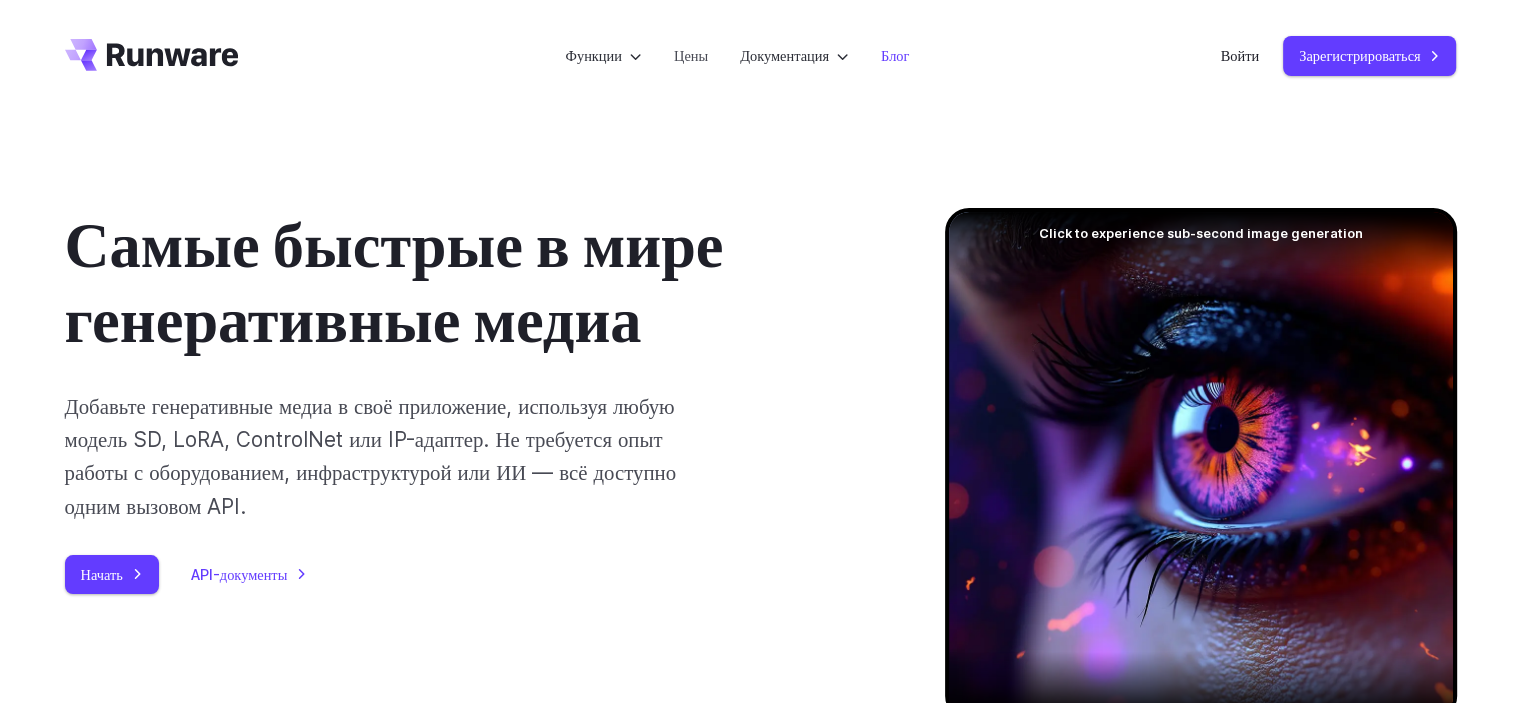 click on "Блог" at bounding box center [895, 55] 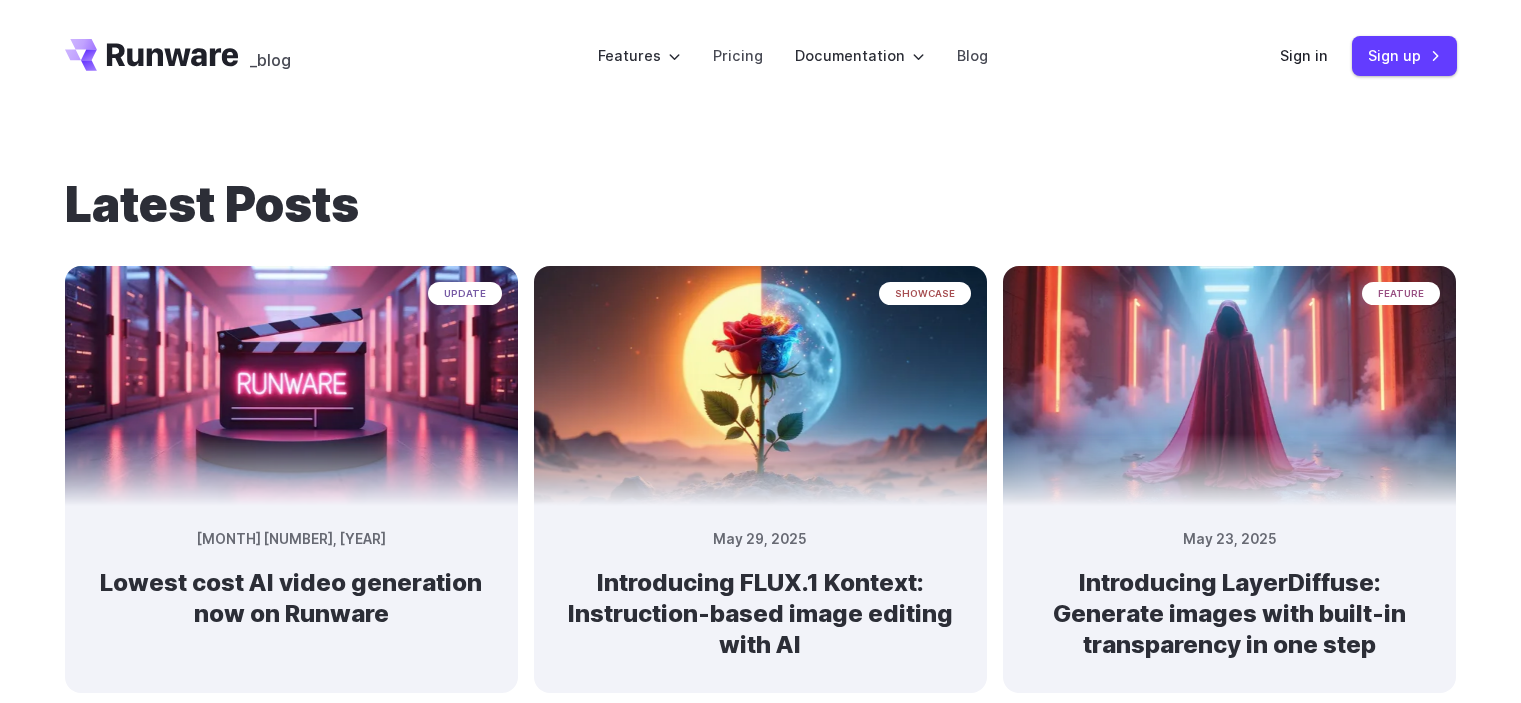scroll, scrollTop: 0, scrollLeft: 0, axis: both 